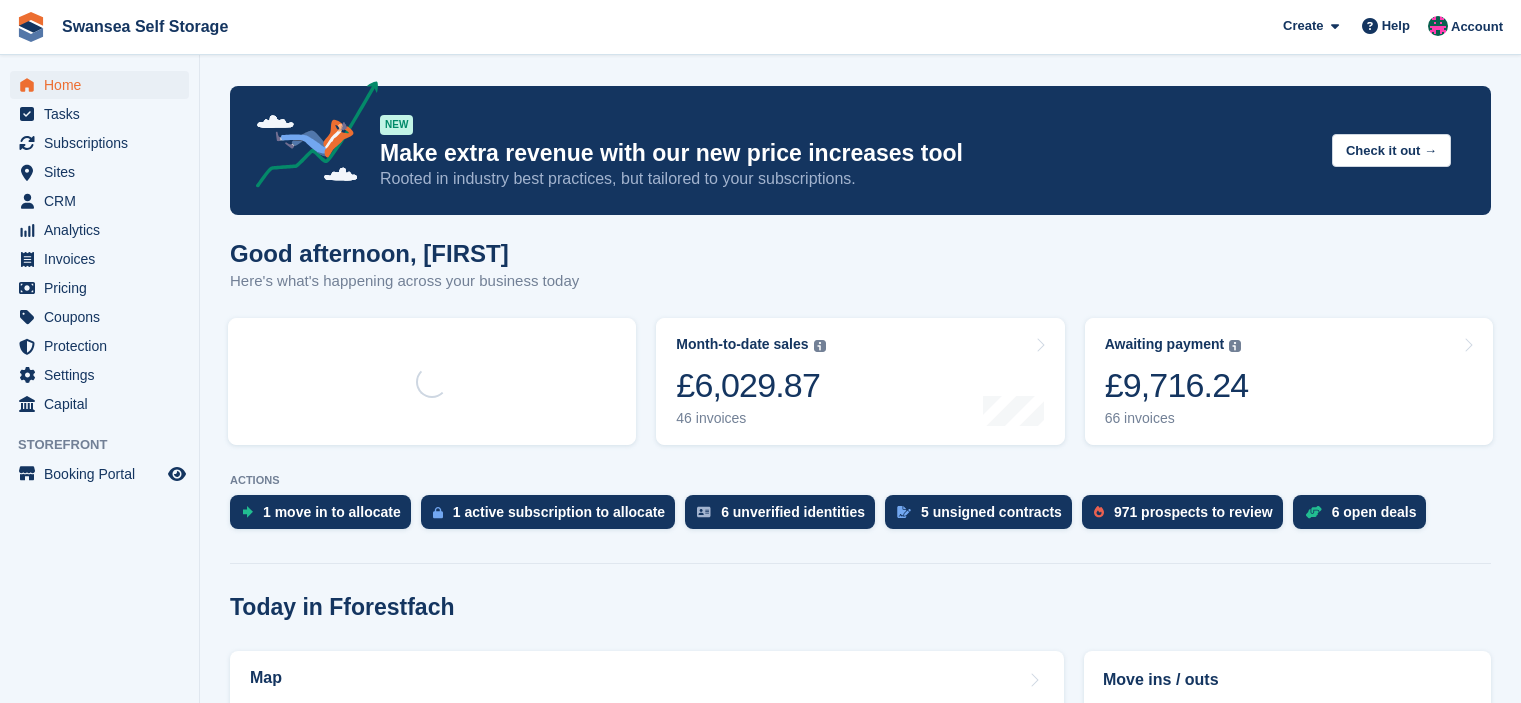 scroll, scrollTop: 0, scrollLeft: 0, axis: both 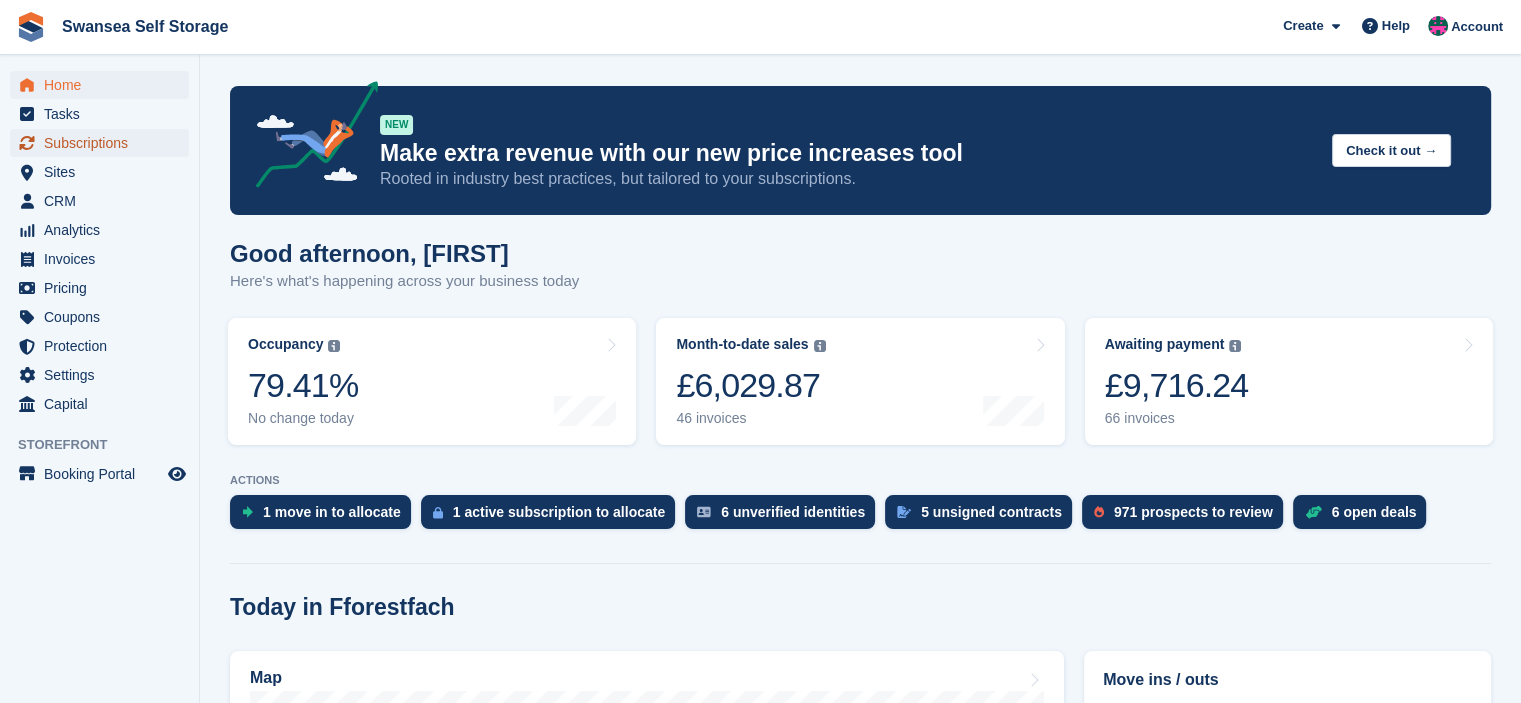 click on "Subscriptions" at bounding box center (104, 143) 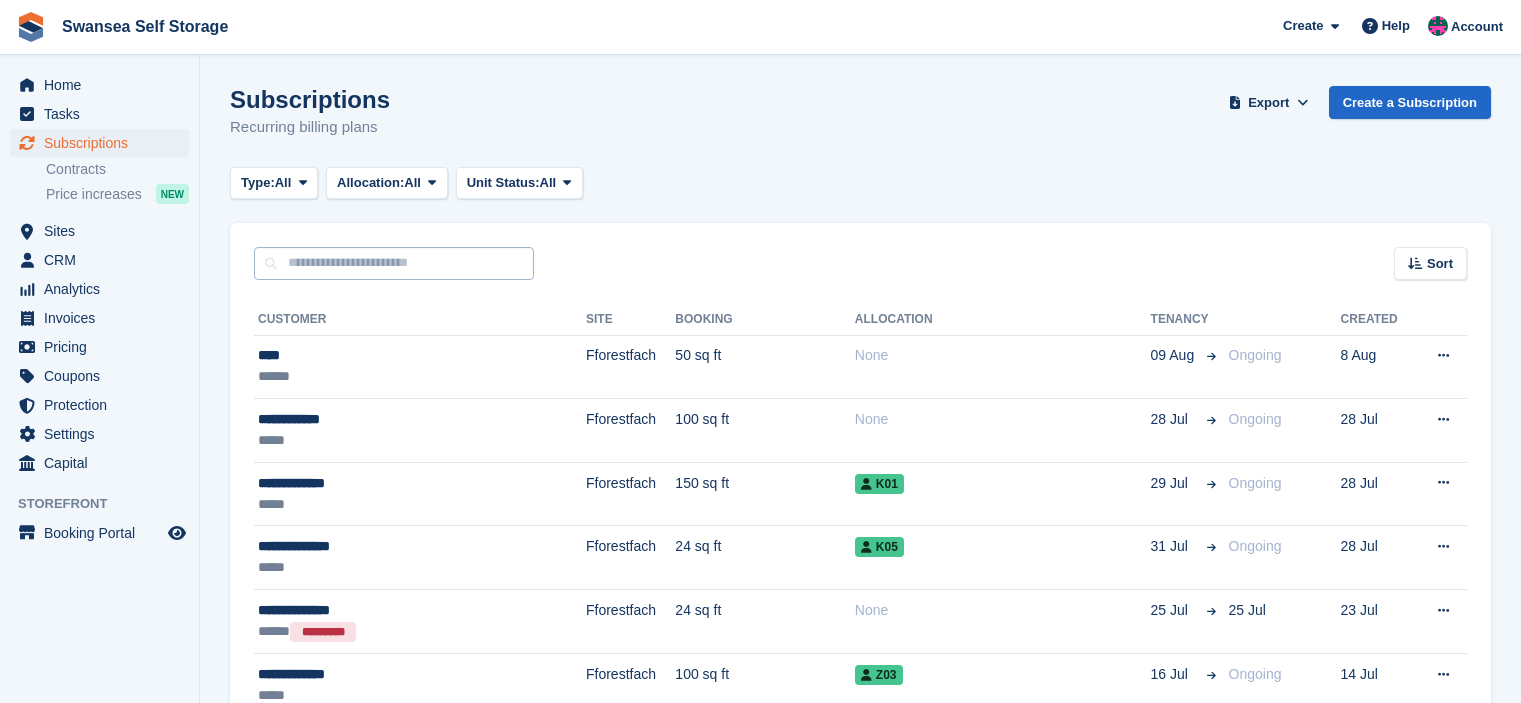 scroll, scrollTop: 0, scrollLeft: 0, axis: both 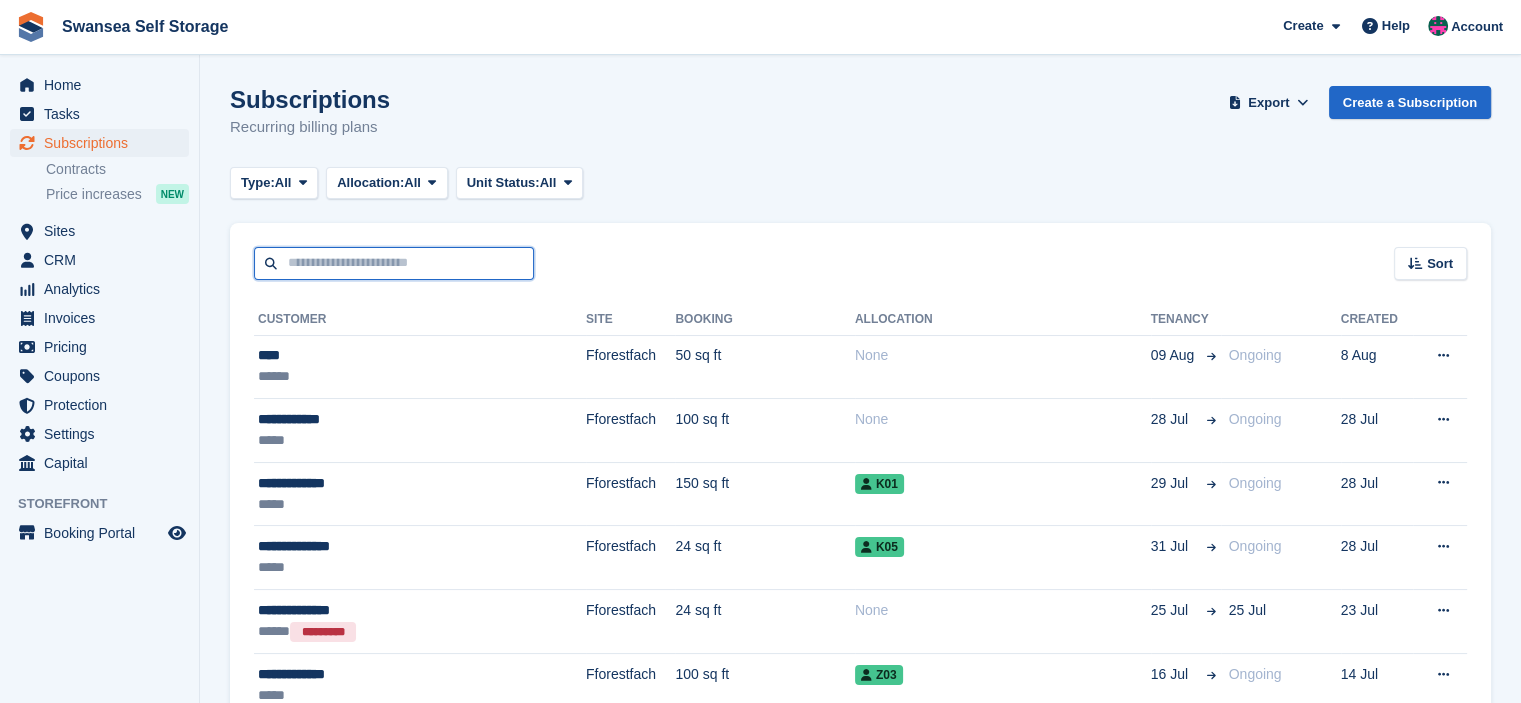 click at bounding box center [394, 263] 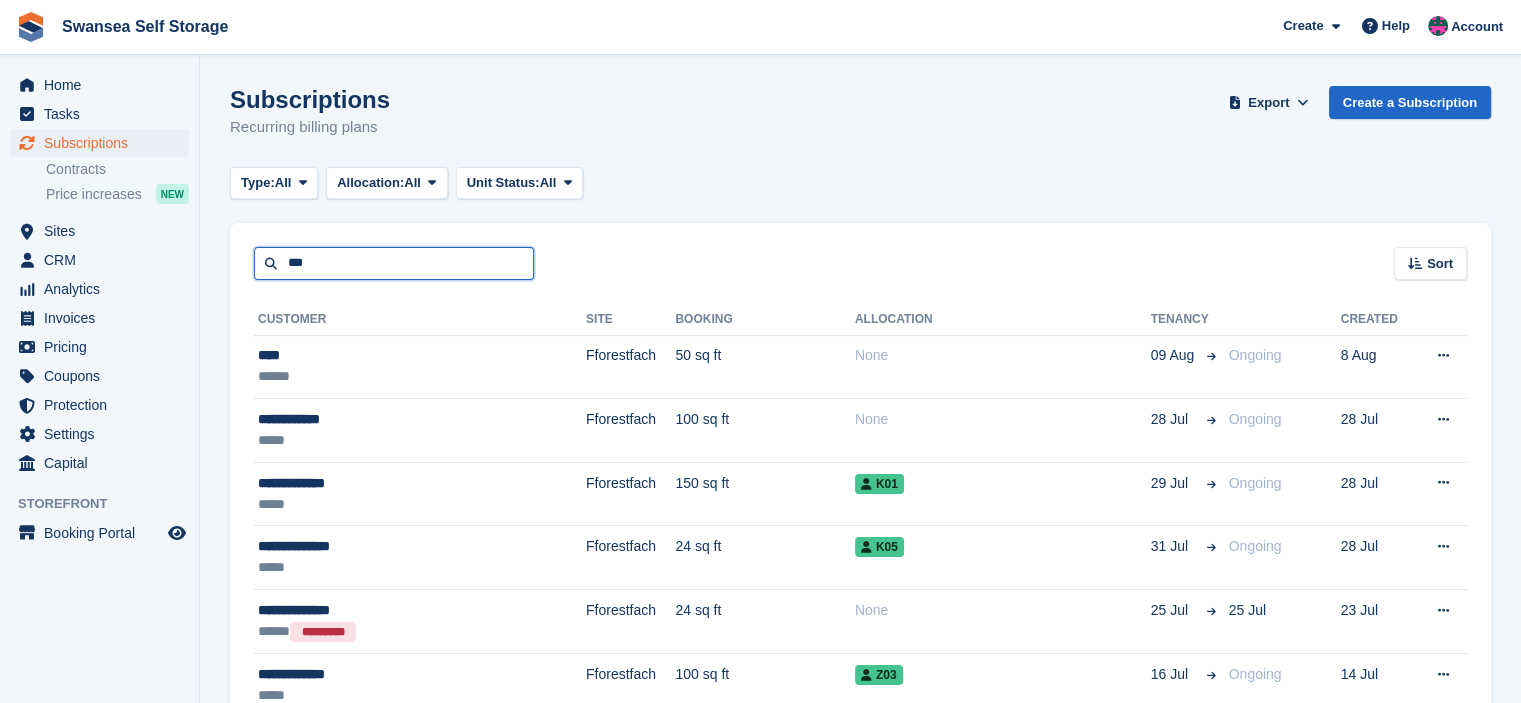type on "***" 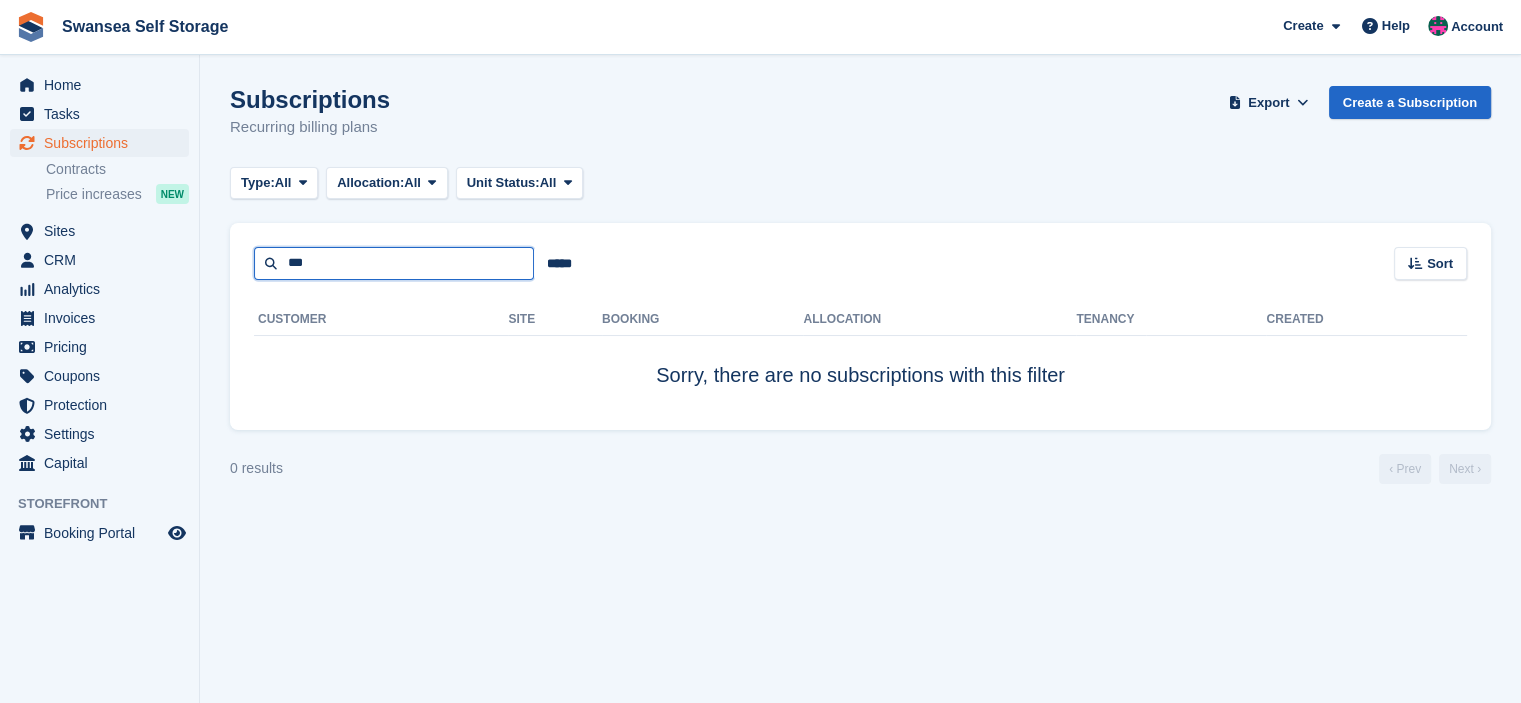 click on "***" at bounding box center [394, 263] 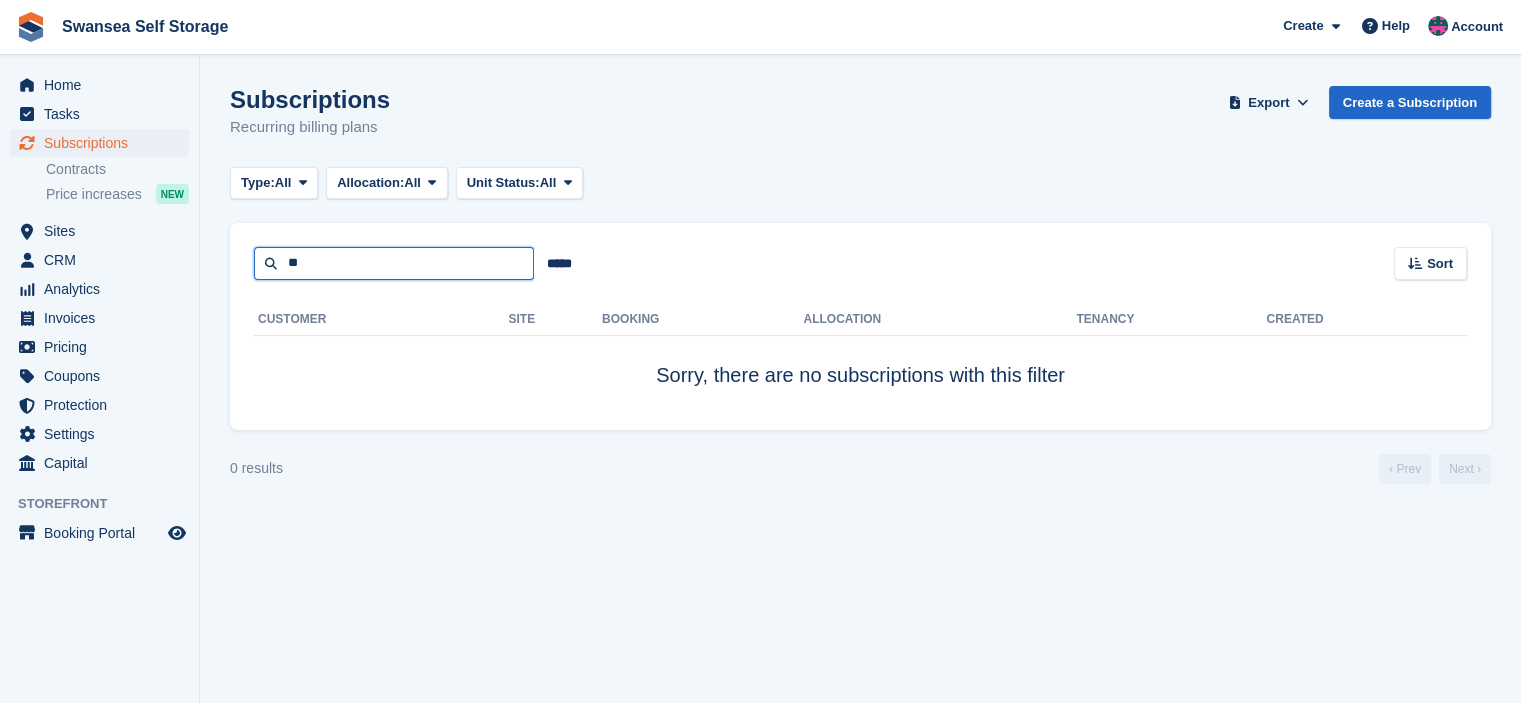 type on "*" 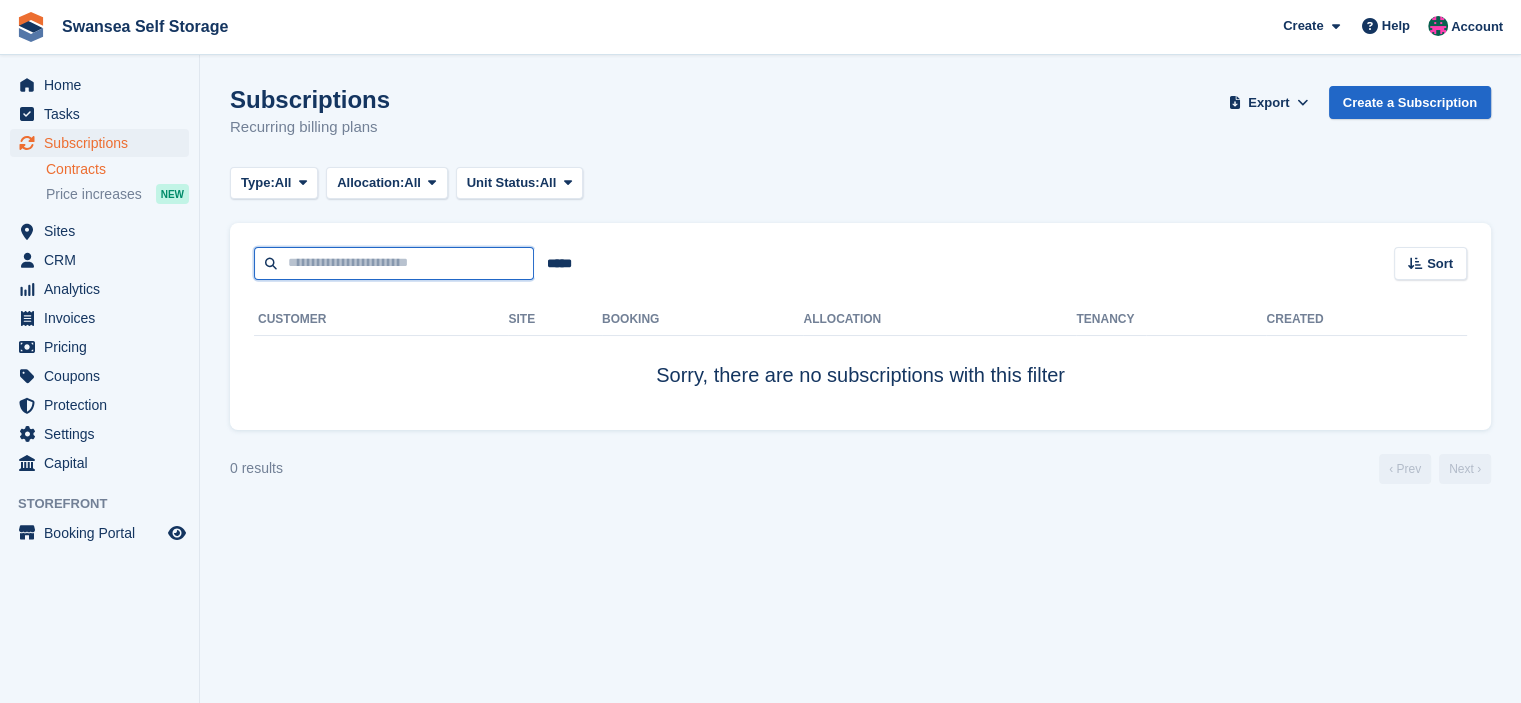 type 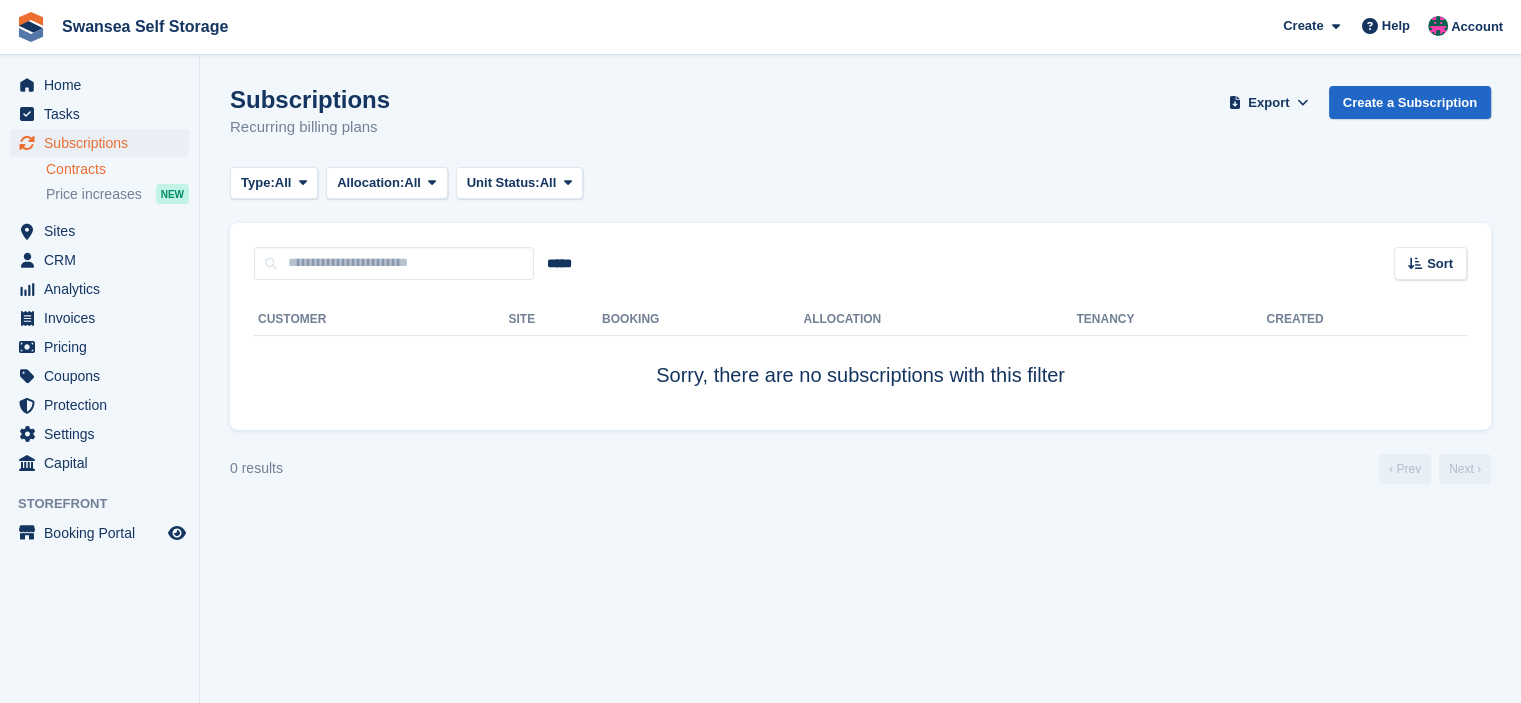 click on "Contracts" at bounding box center (117, 169) 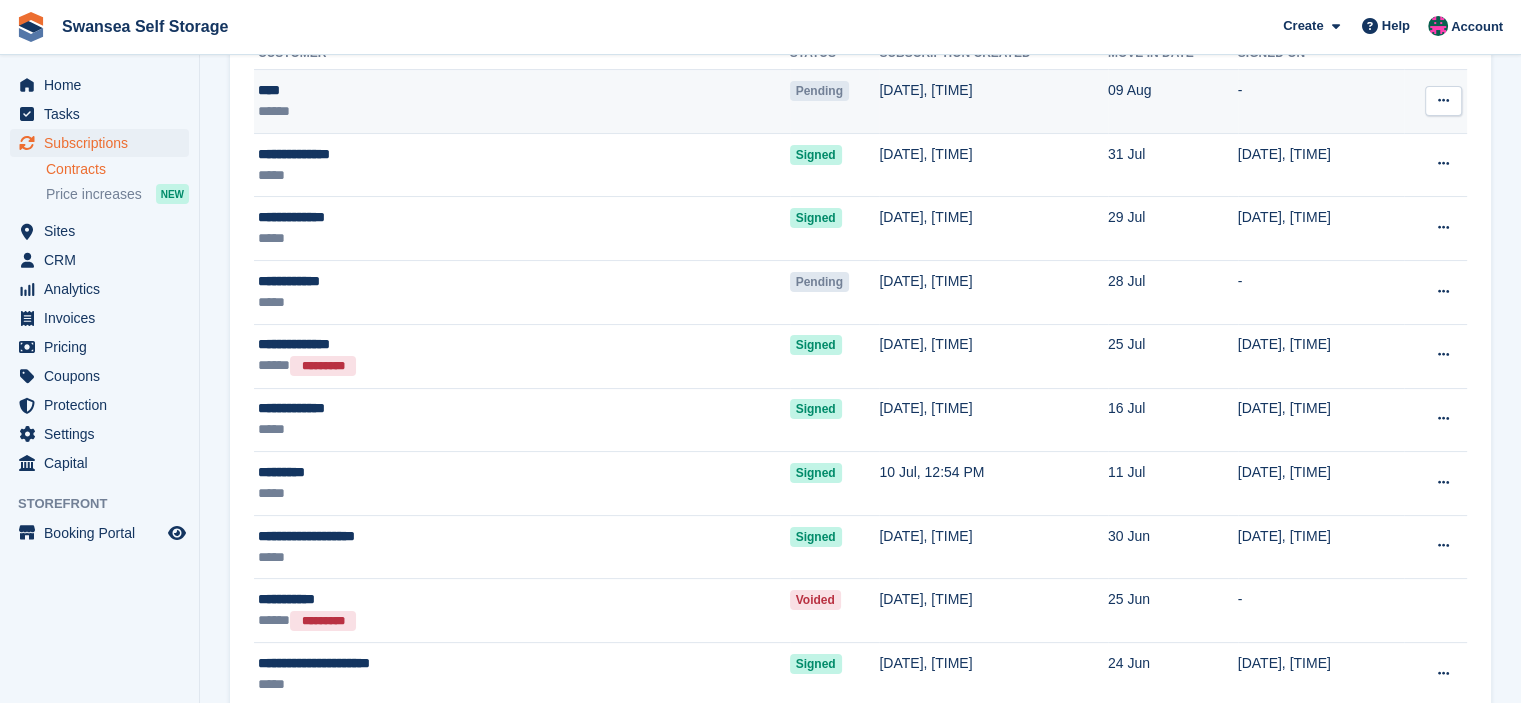 scroll, scrollTop: 0, scrollLeft: 0, axis: both 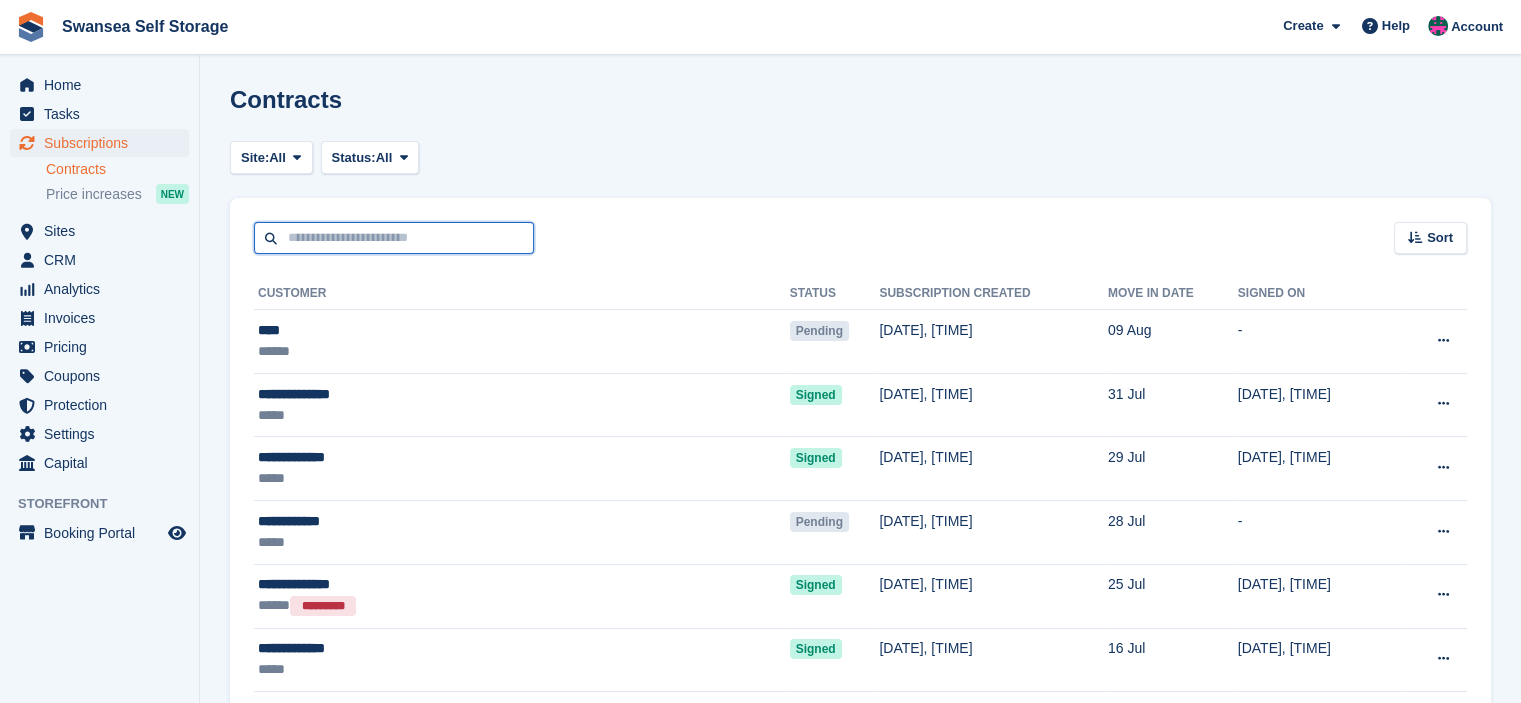 click at bounding box center [394, 238] 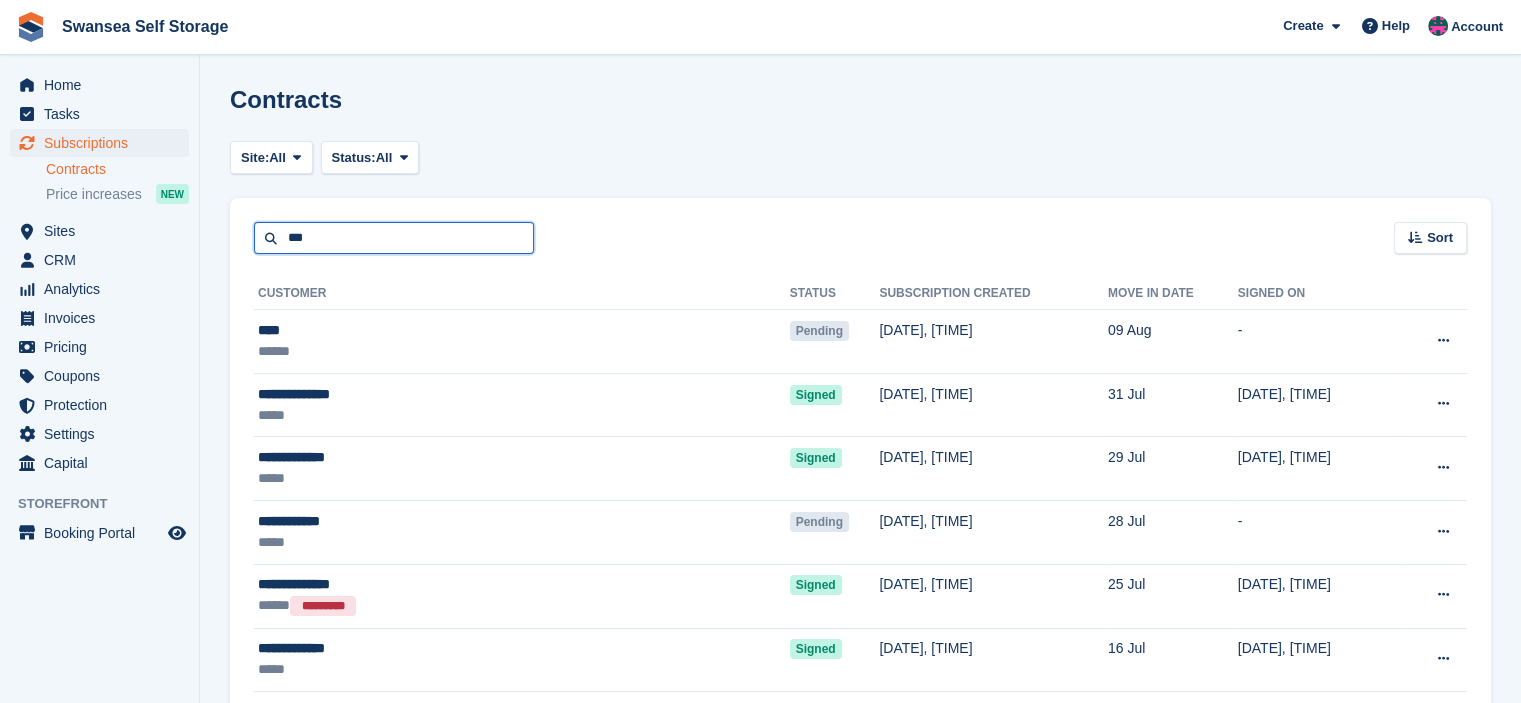 type on "***" 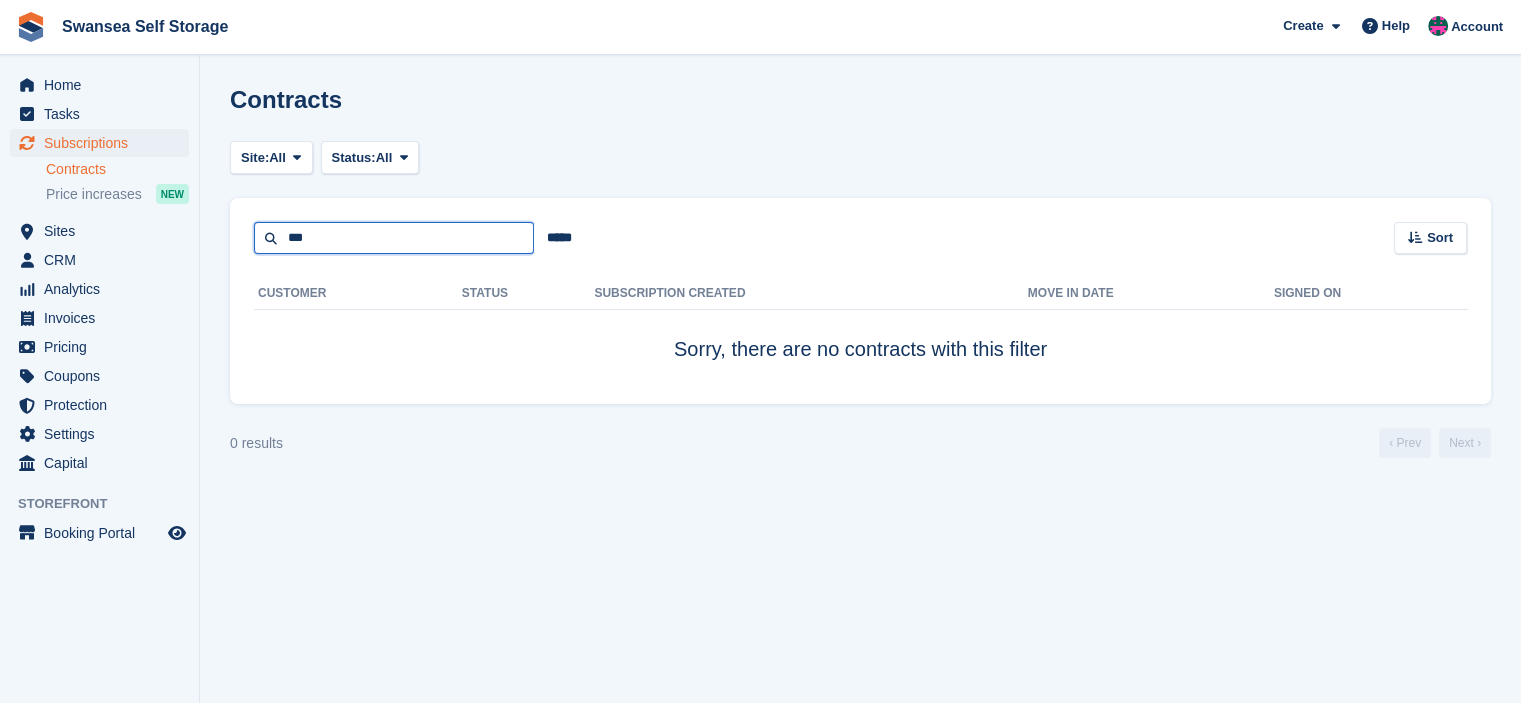 click on "***" at bounding box center (394, 238) 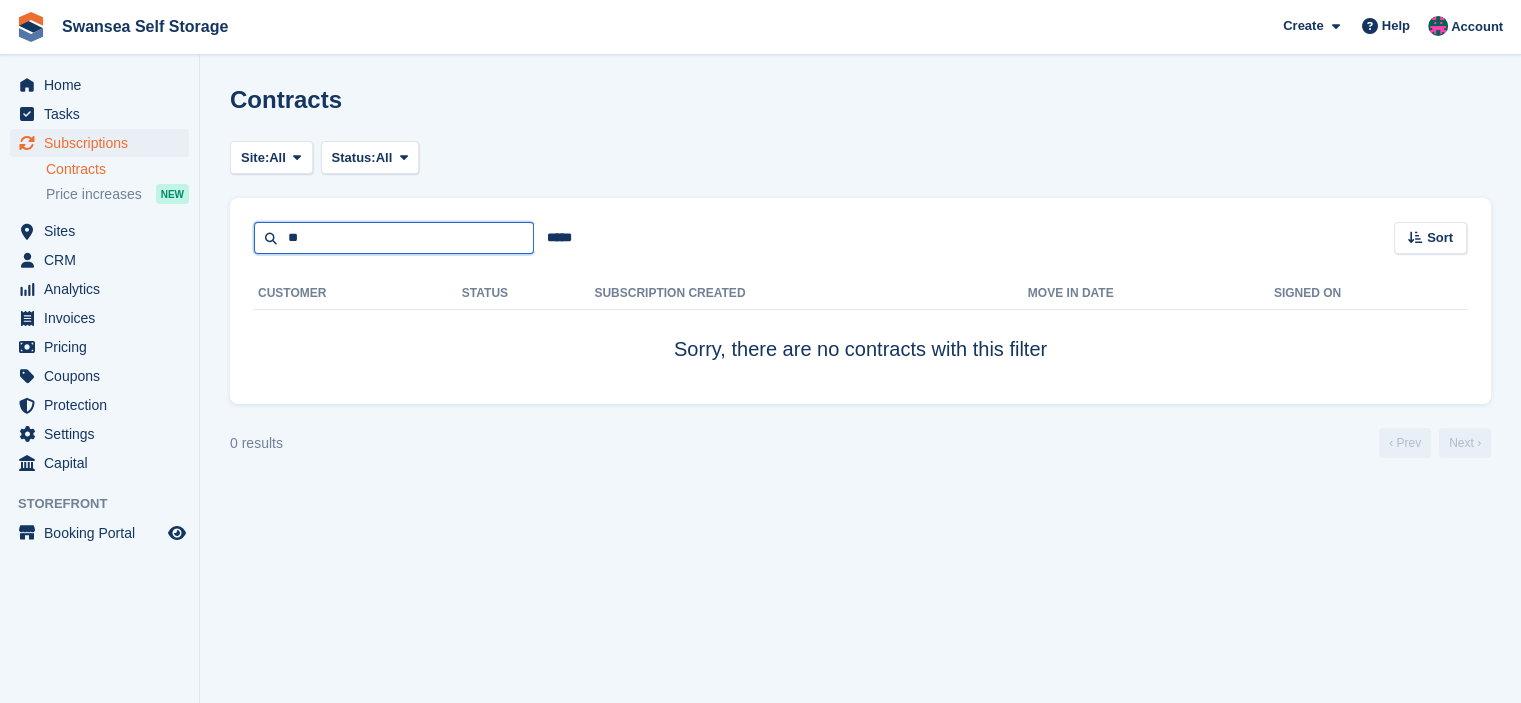 type on "*" 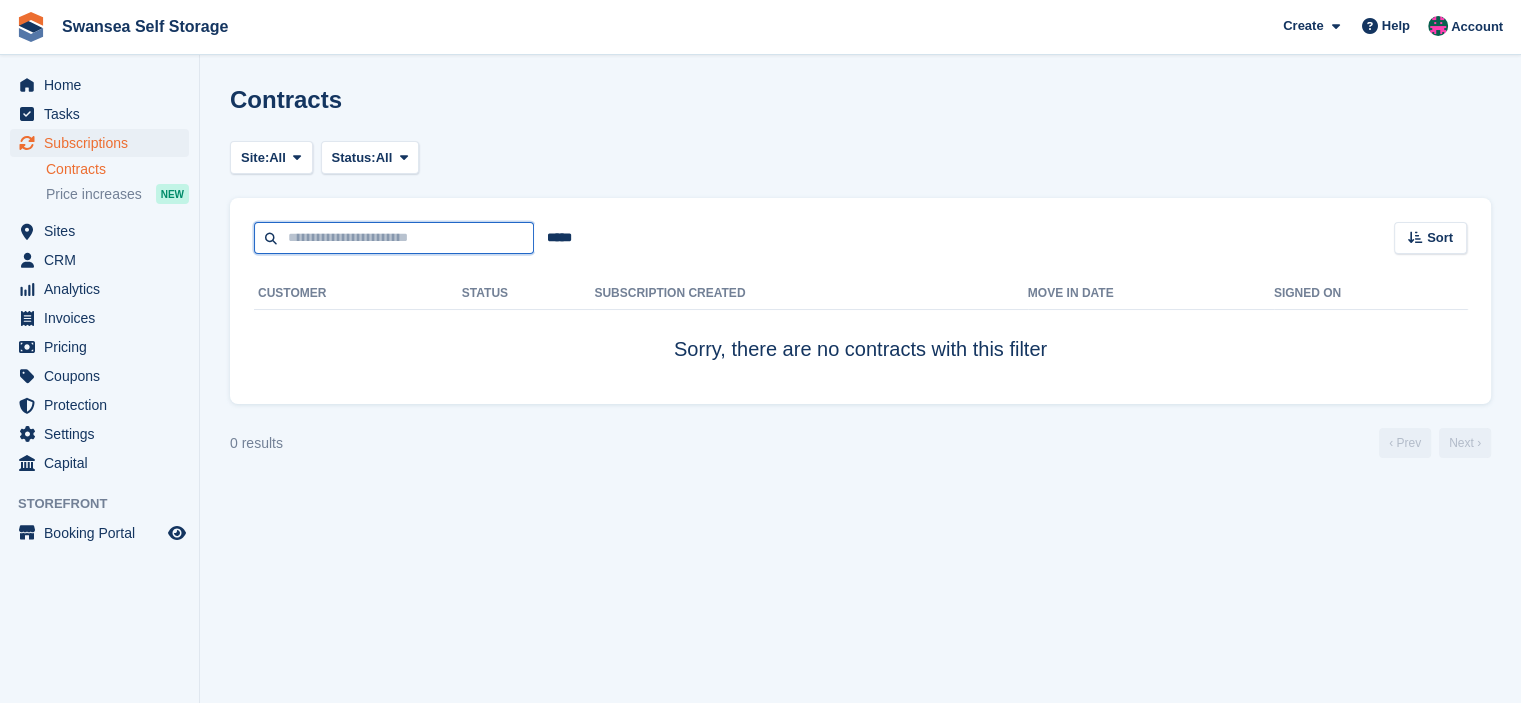 click at bounding box center [394, 238] 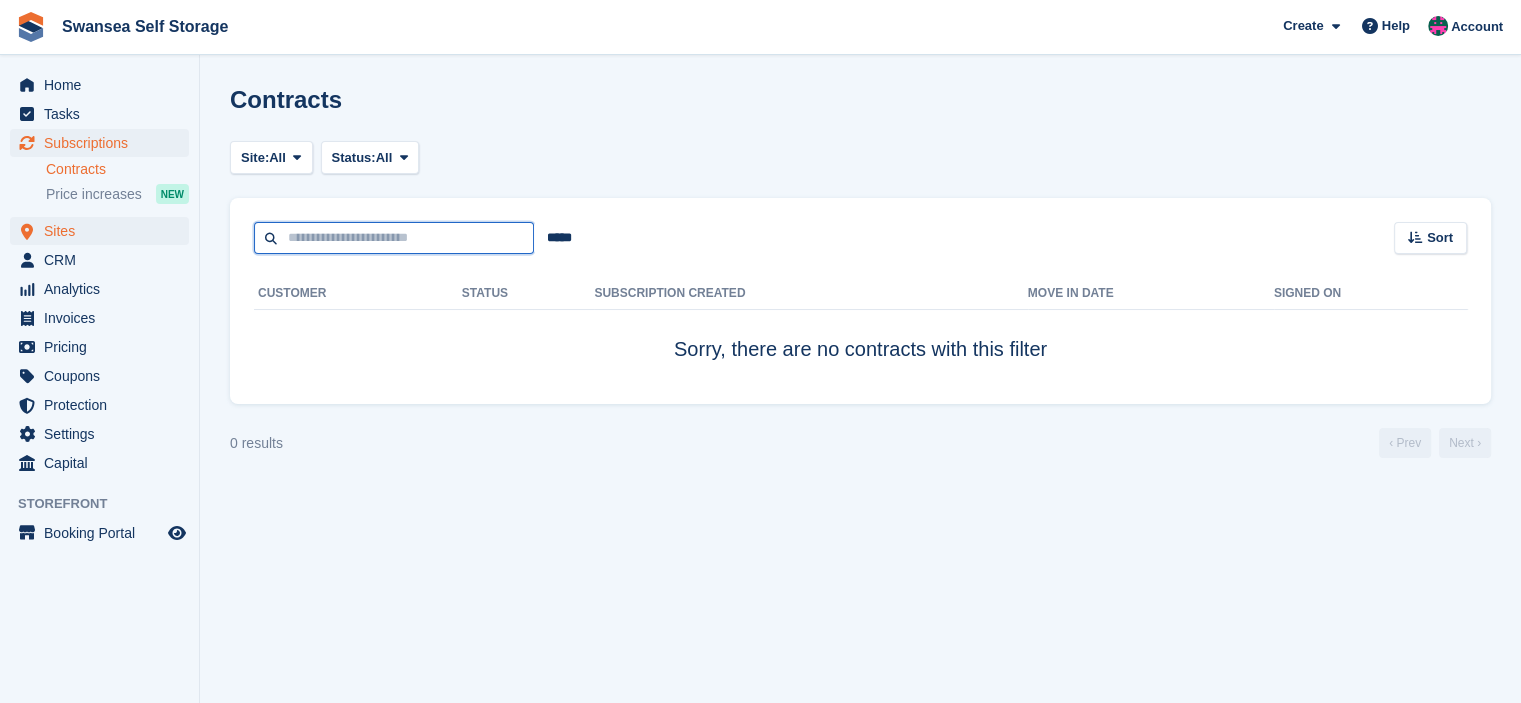 type 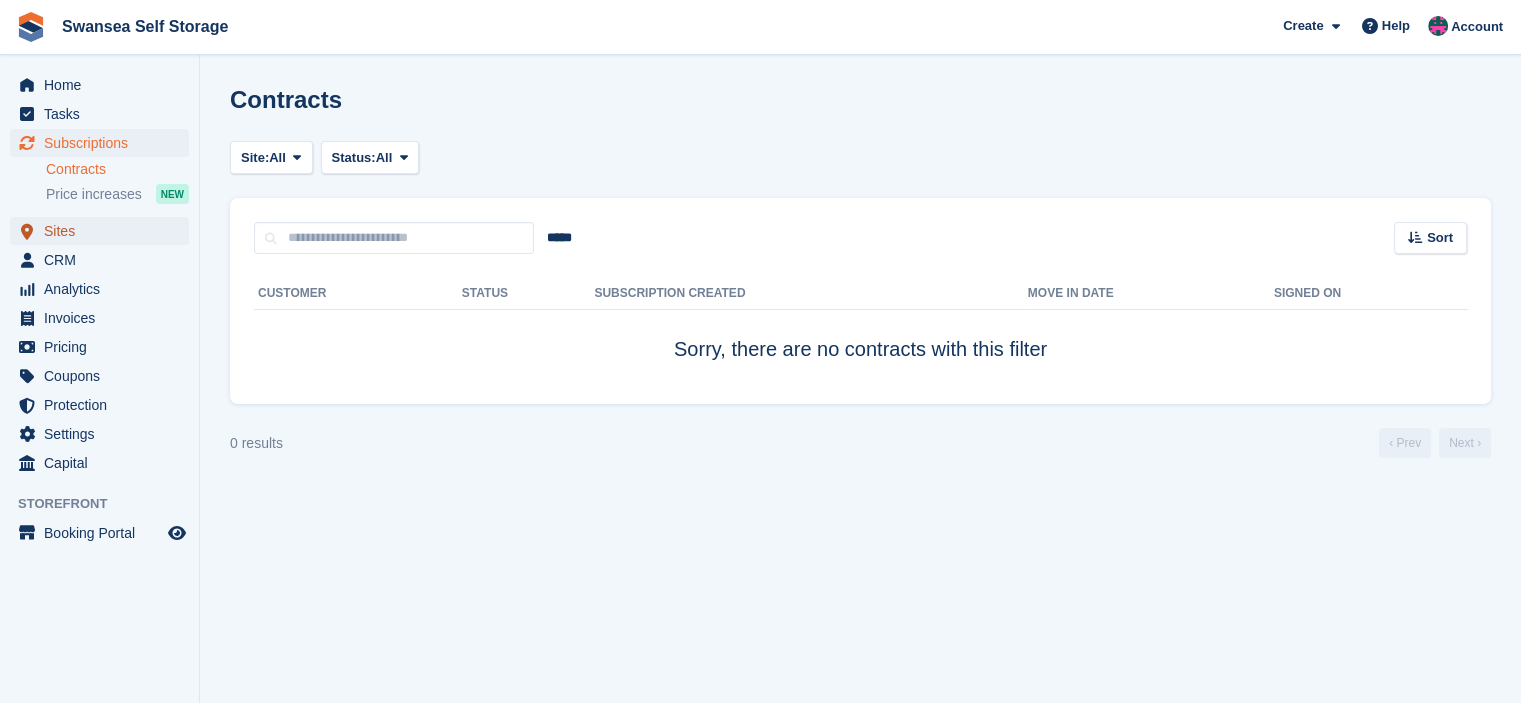 click on "Sites" at bounding box center [104, 231] 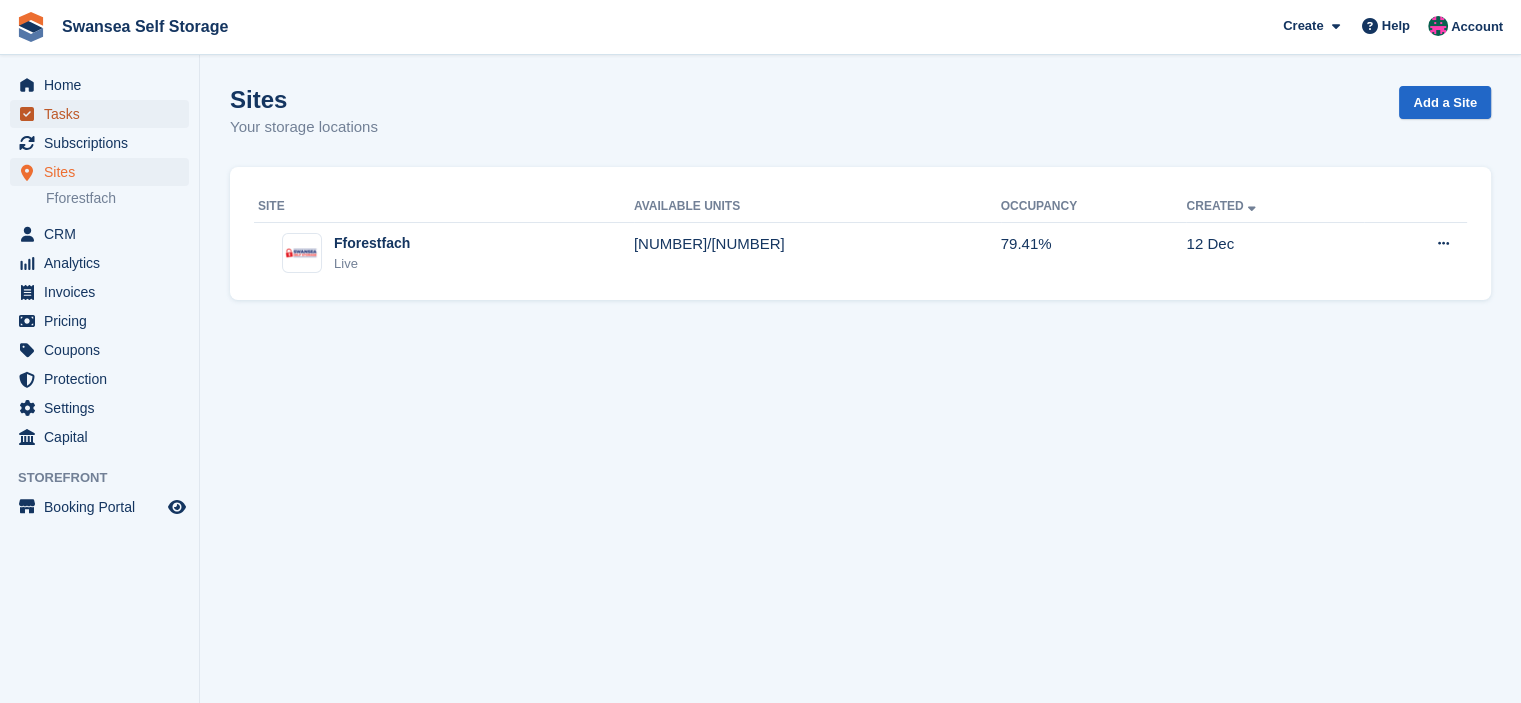 click on "Tasks" at bounding box center [104, 114] 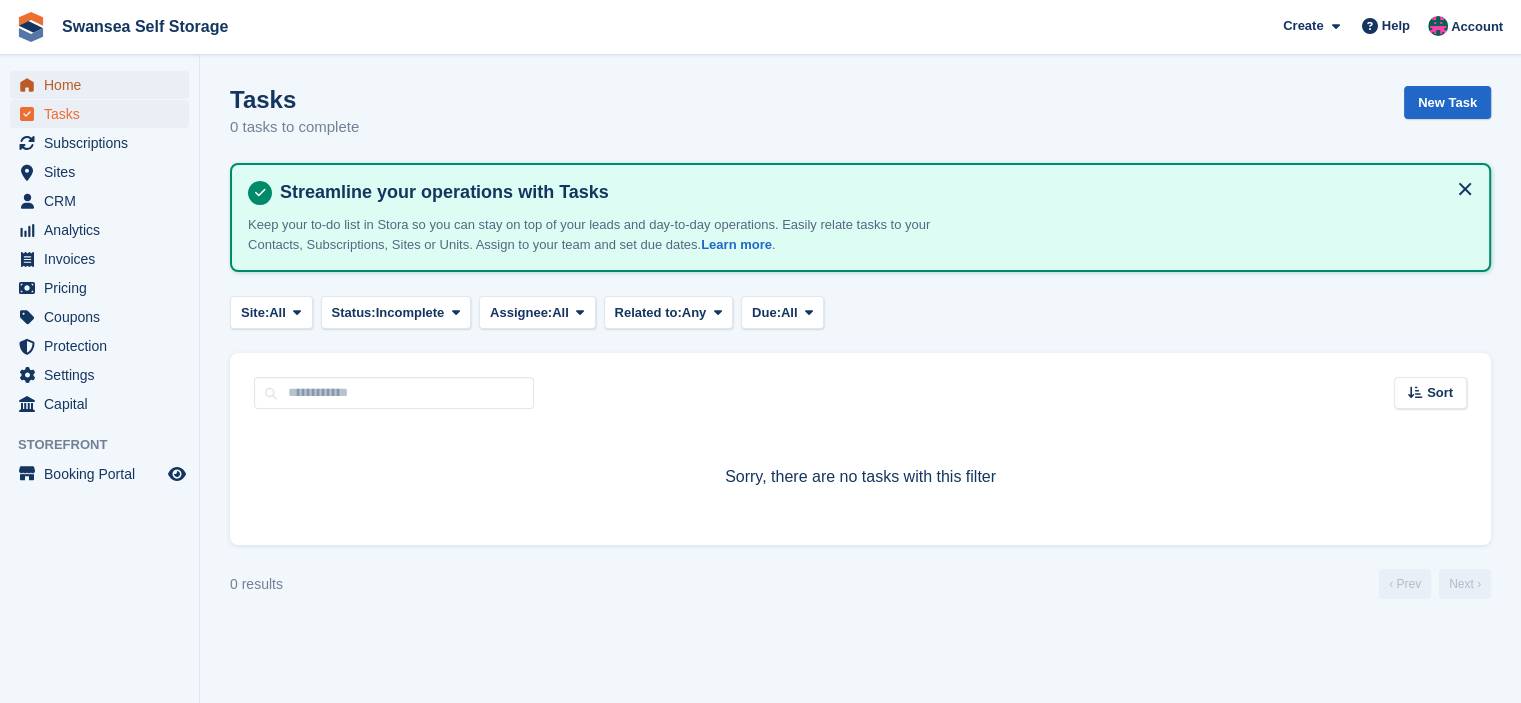 click on "Home" at bounding box center (104, 85) 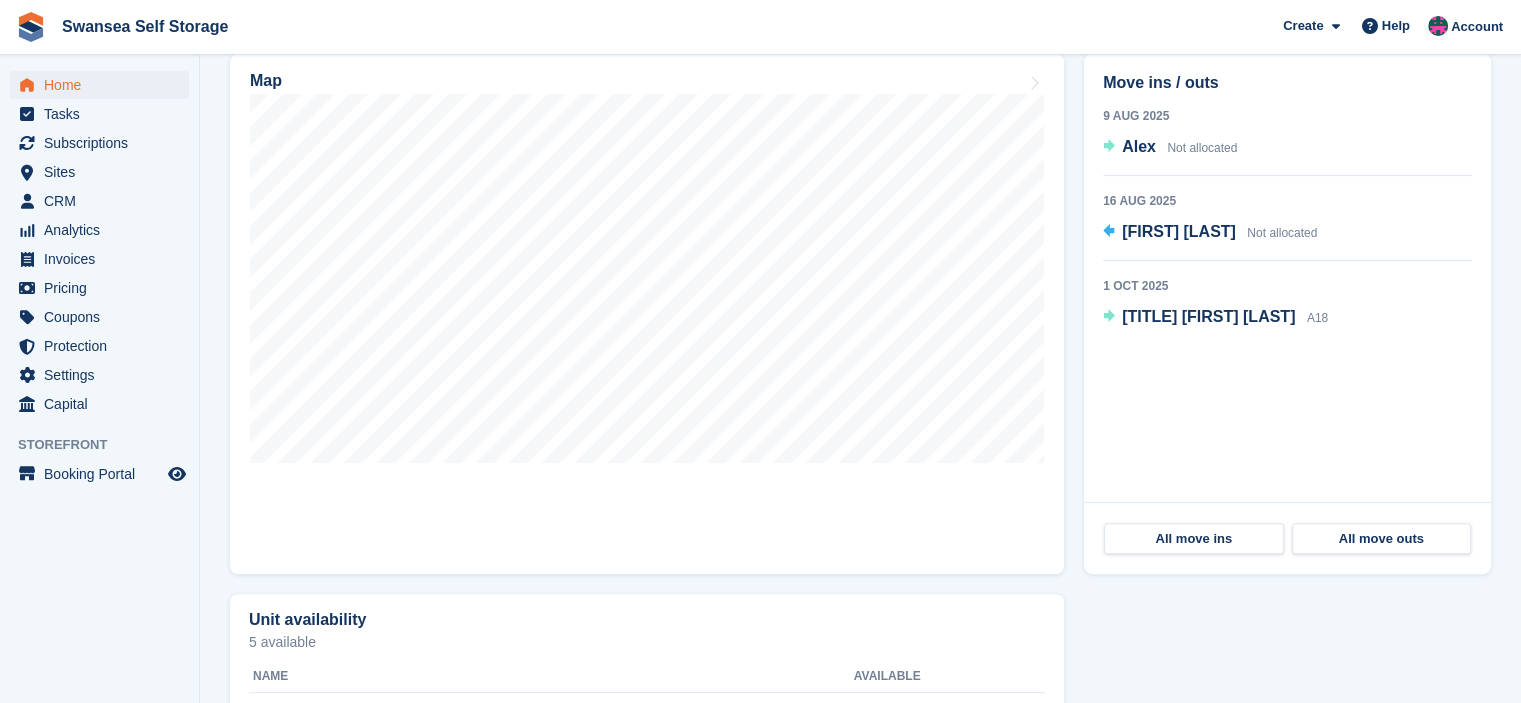 scroll, scrollTop: 600, scrollLeft: 0, axis: vertical 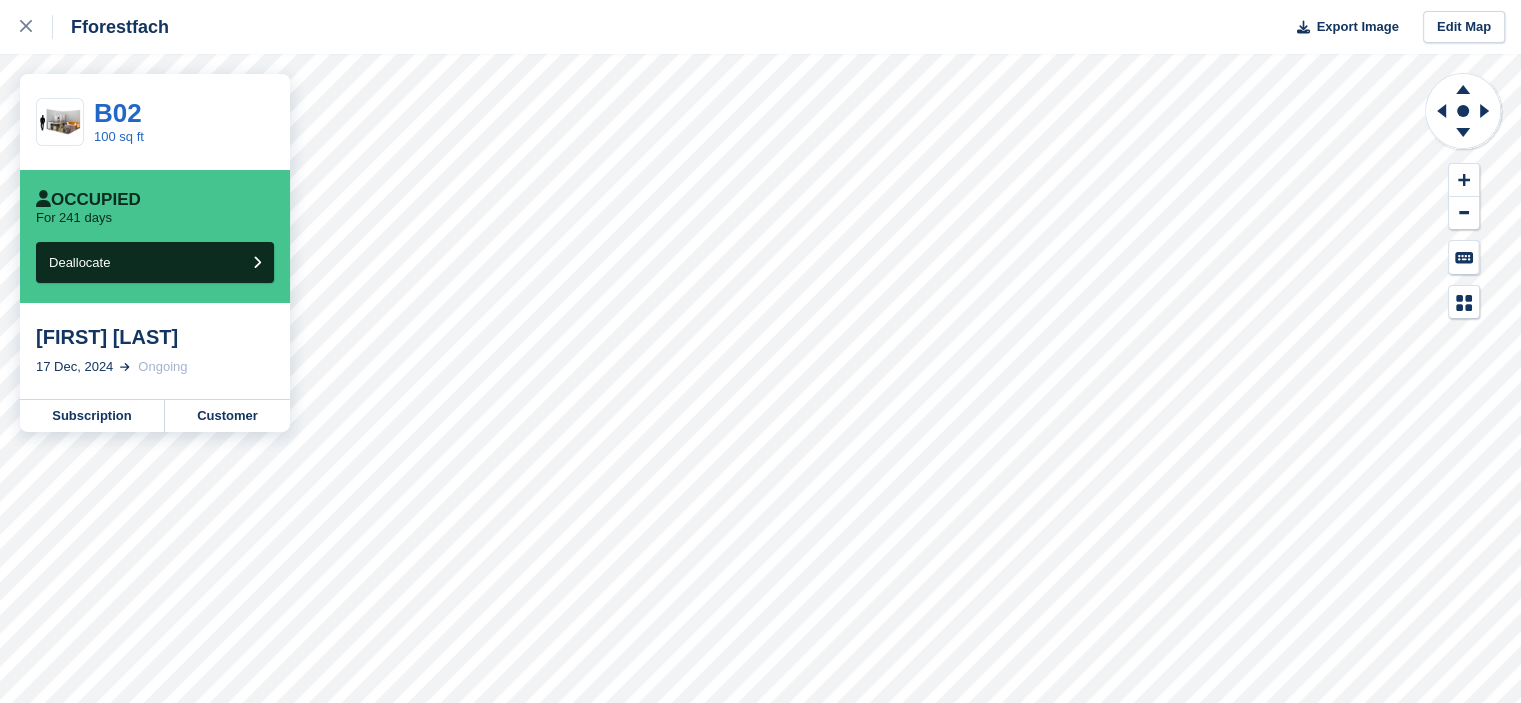 click on "Jan Grinter
17 Dec, 2024
Ongoing" at bounding box center [155, 351] 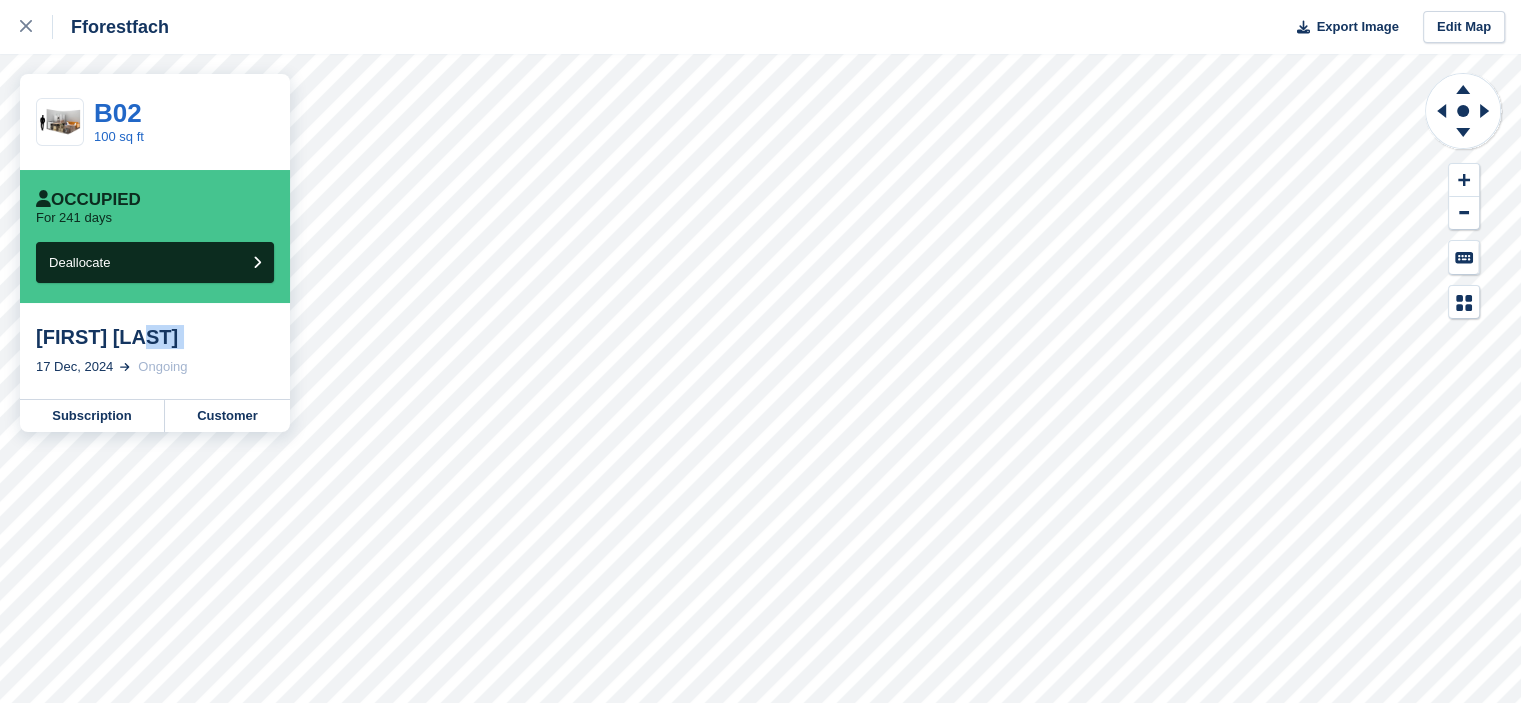 click on "Jan Grinter
17 Dec, 2024
Ongoing" at bounding box center (155, 351) 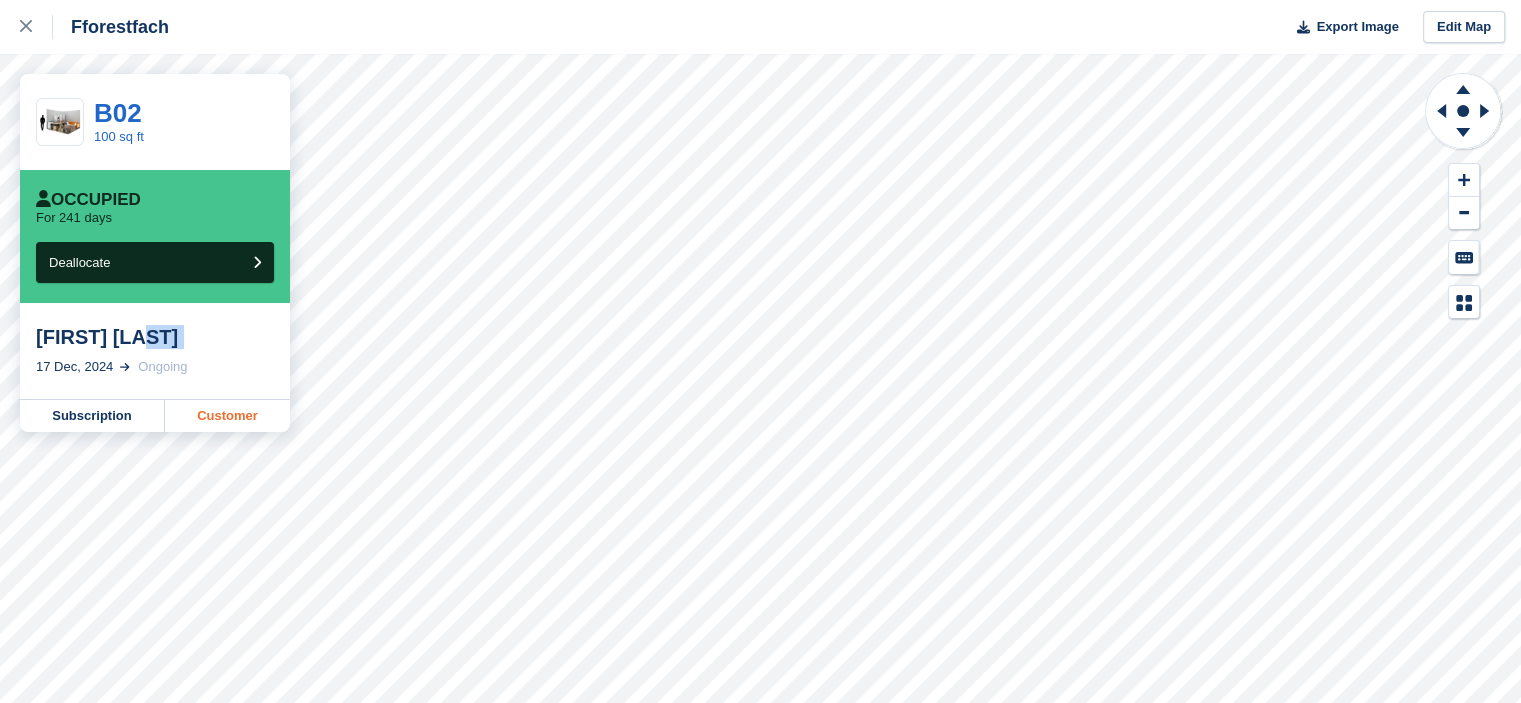 click on "Customer" at bounding box center (227, 416) 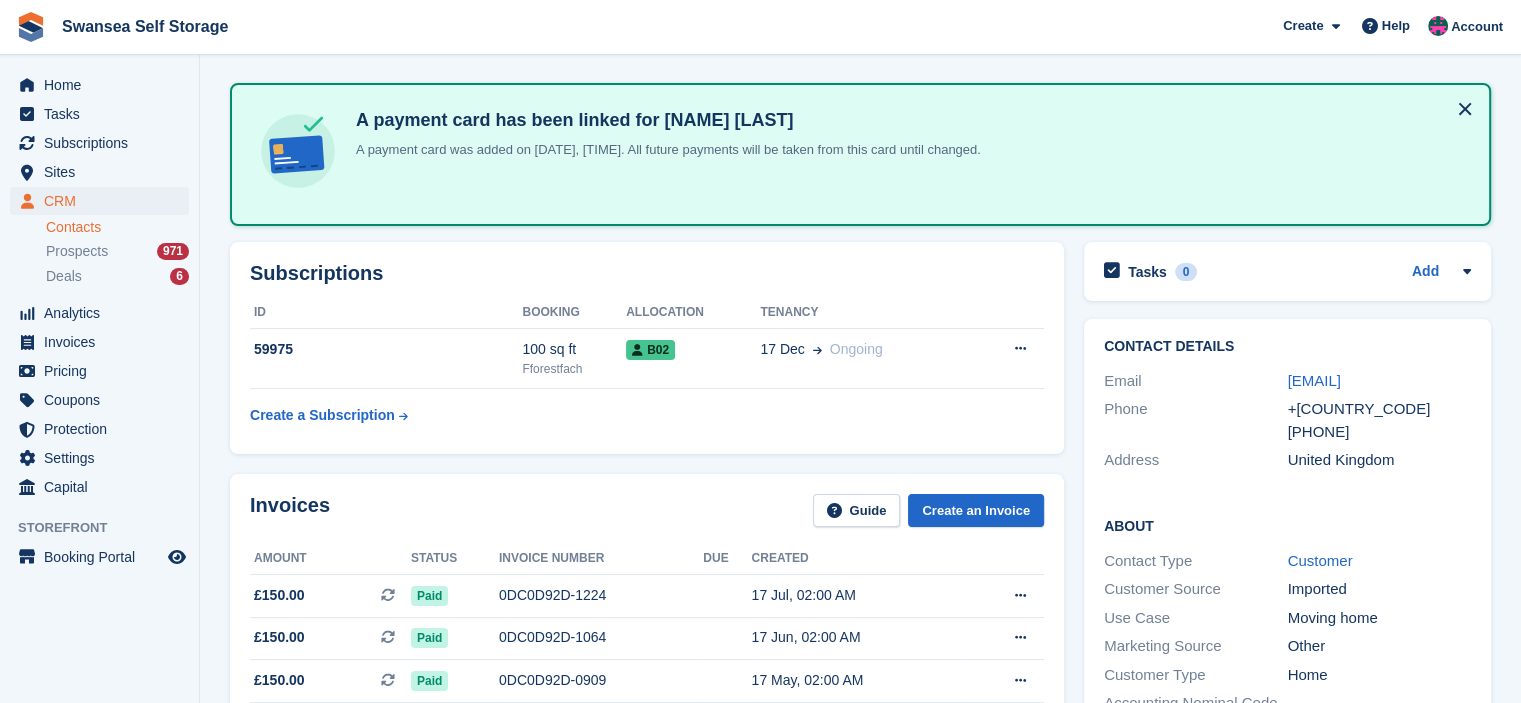 scroll, scrollTop: 100, scrollLeft: 0, axis: vertical 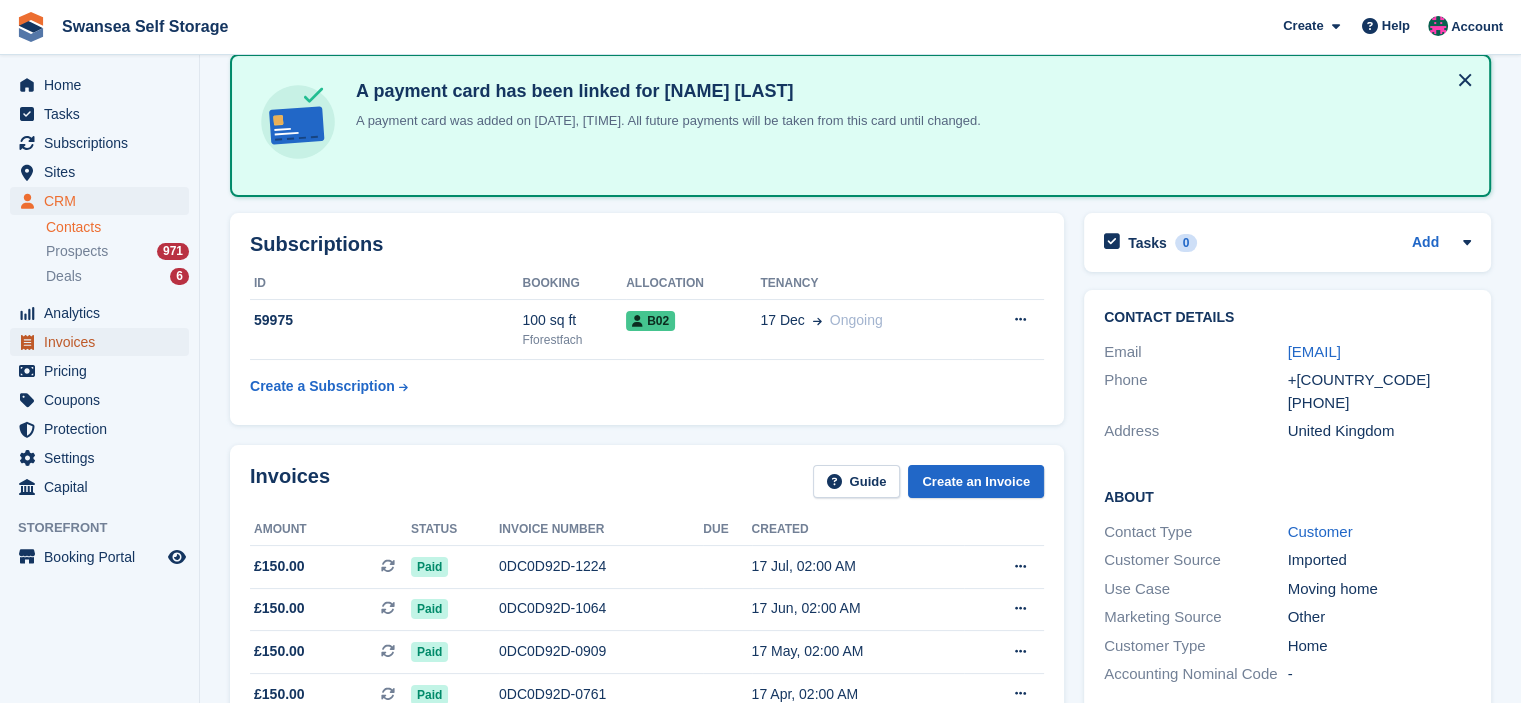 click on "Invoices" at bounding box center (104, 342) 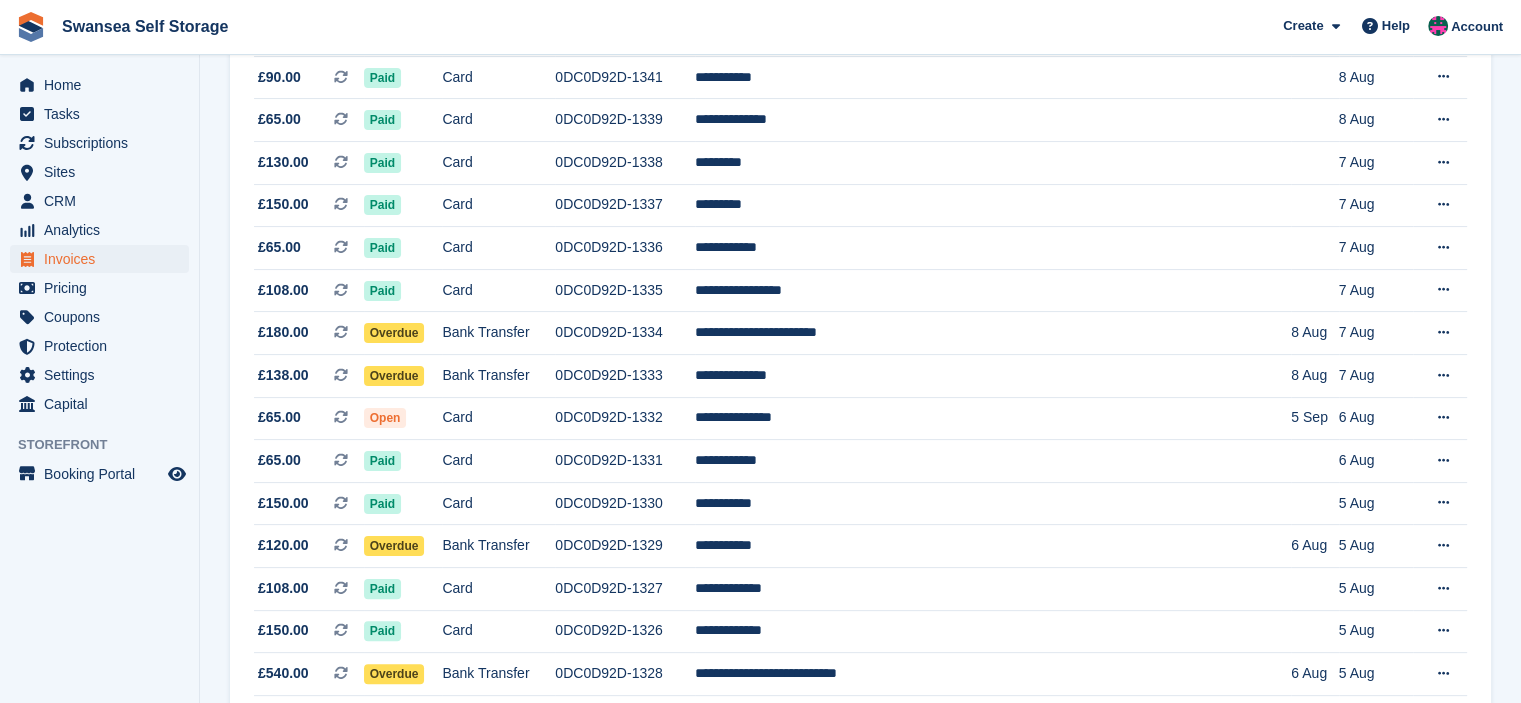 scroll, scrollTop: 0, scrollLeft: 0, axis: both 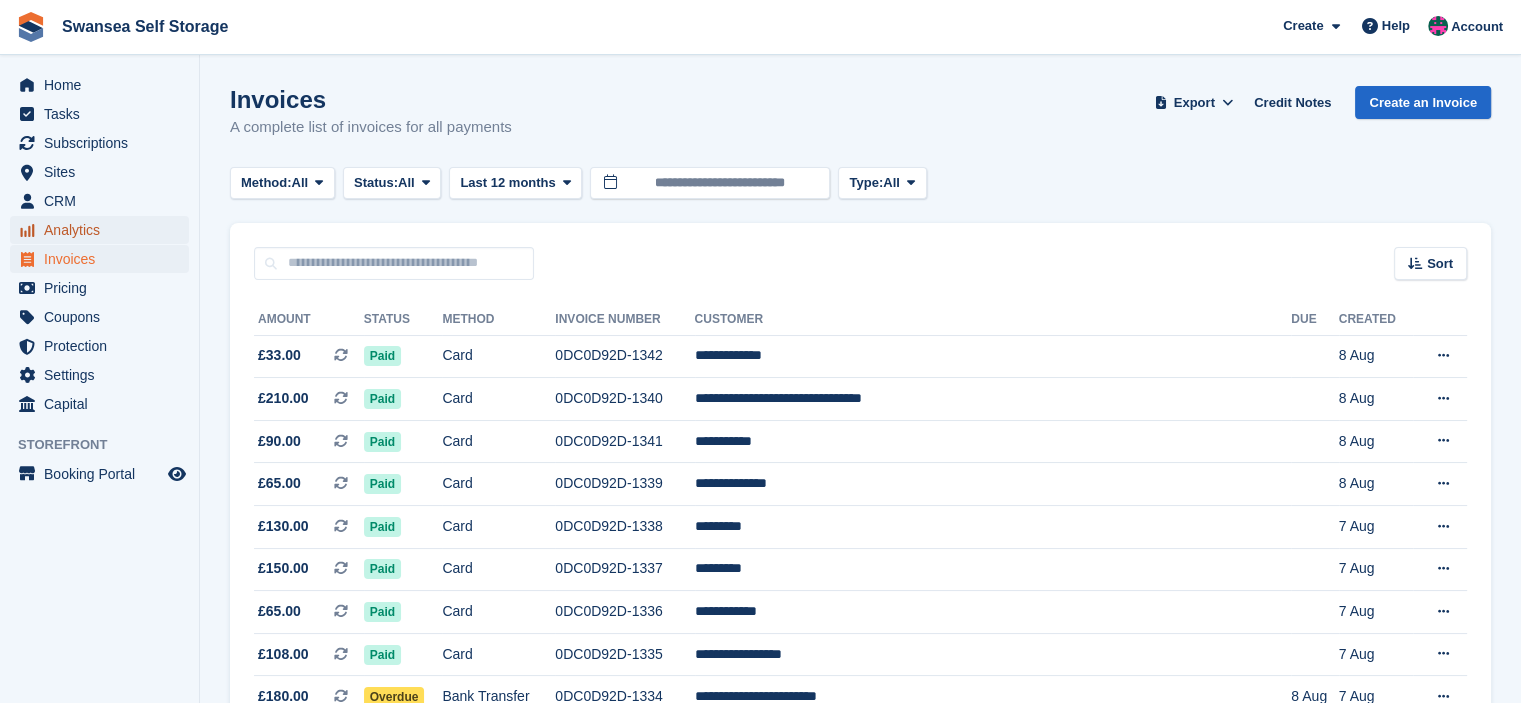 click on "Analytics" at bounding box center [104, 230] 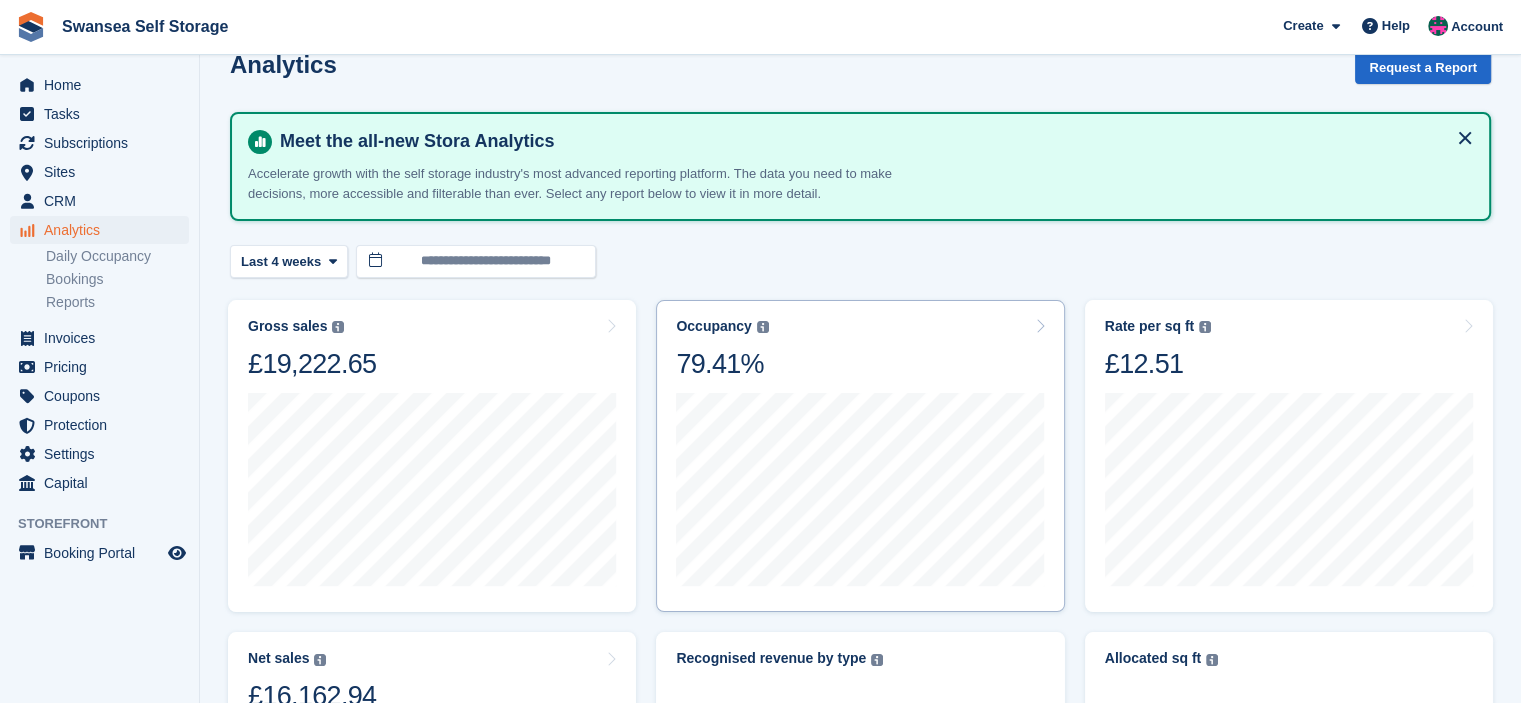 scroll, scrollTop: 0, scrollLeft: 0, axis: both 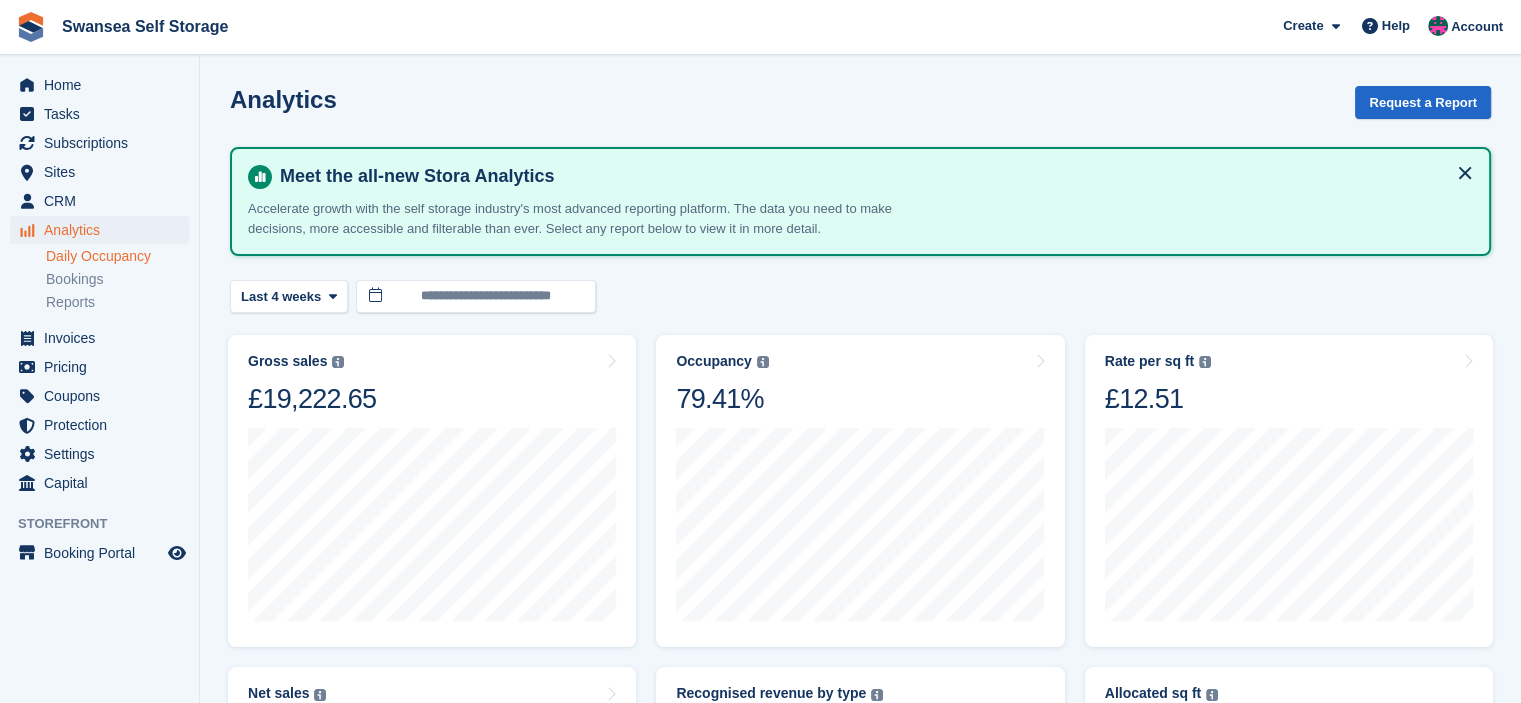 click on "Daily Occupancy" at bounding box center [117, 256] 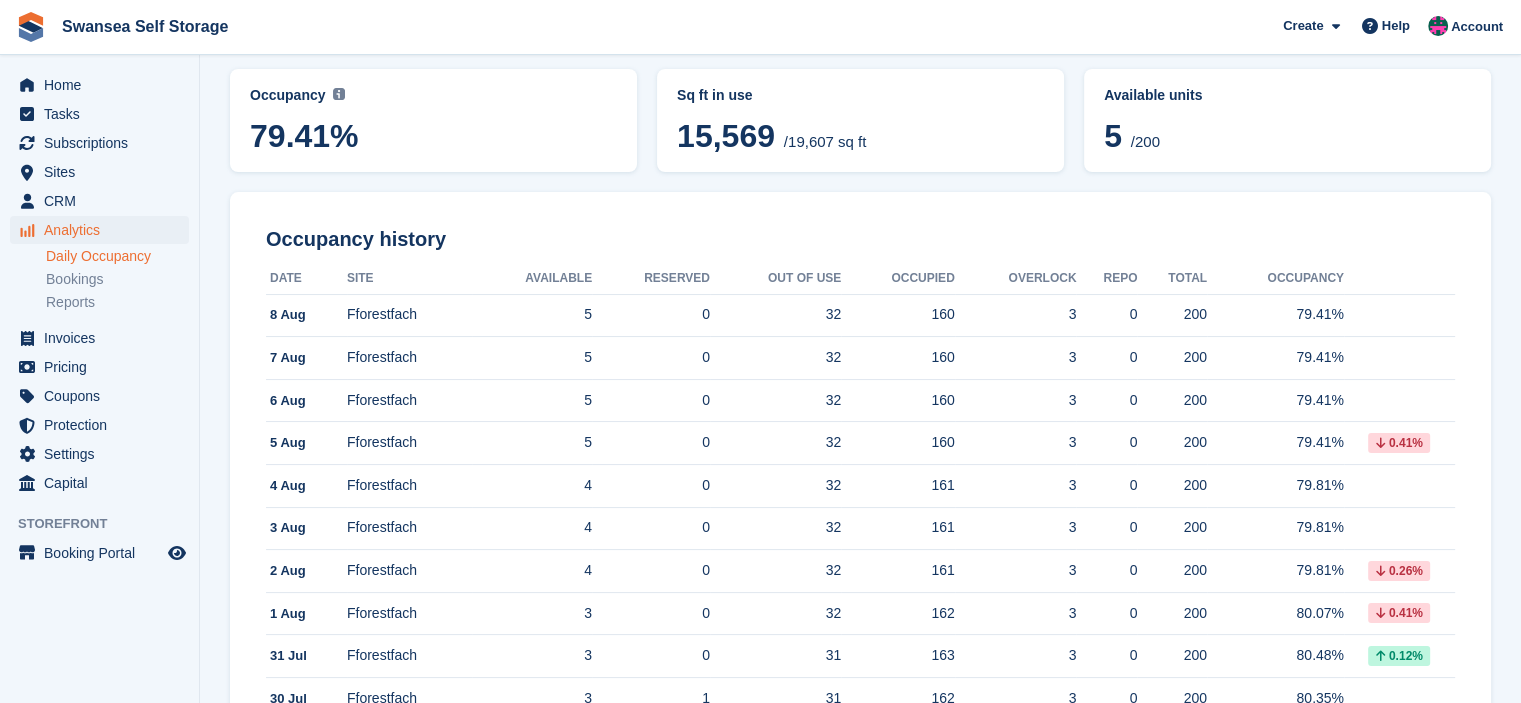scroll, scrollTop: 0, scrollLeft: 0, axis: both 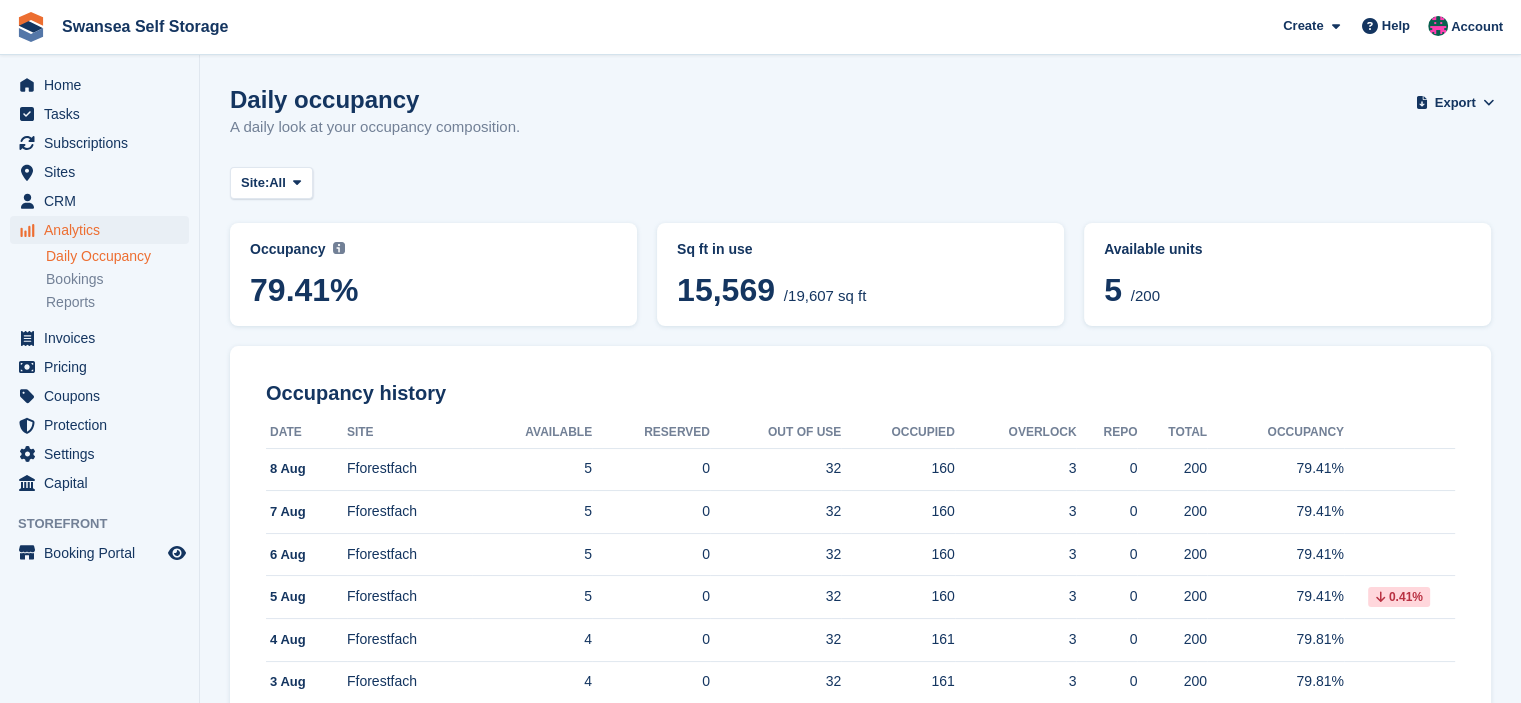 click on "5
/200" at bounding box center (1287, 293) 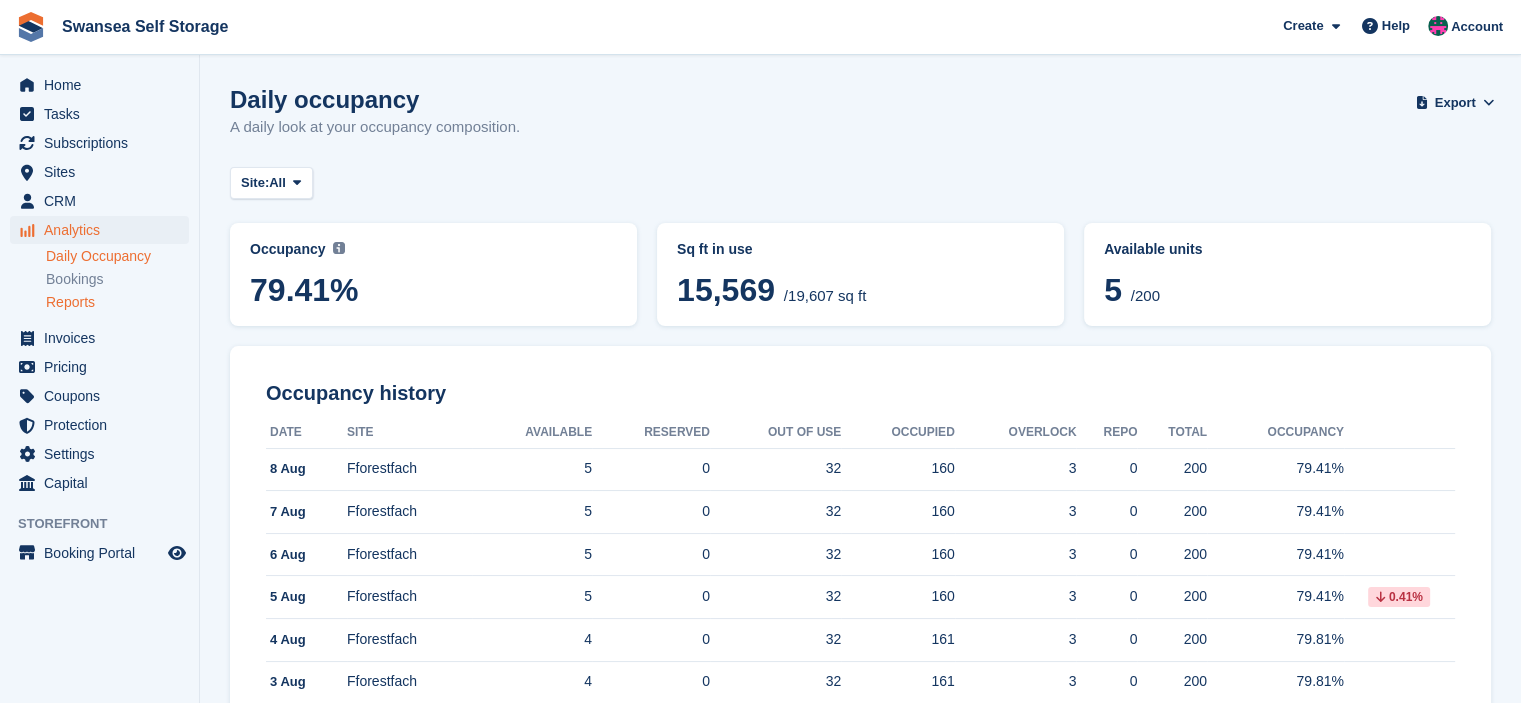 click on "Reports" at bounding box center (117, 302) 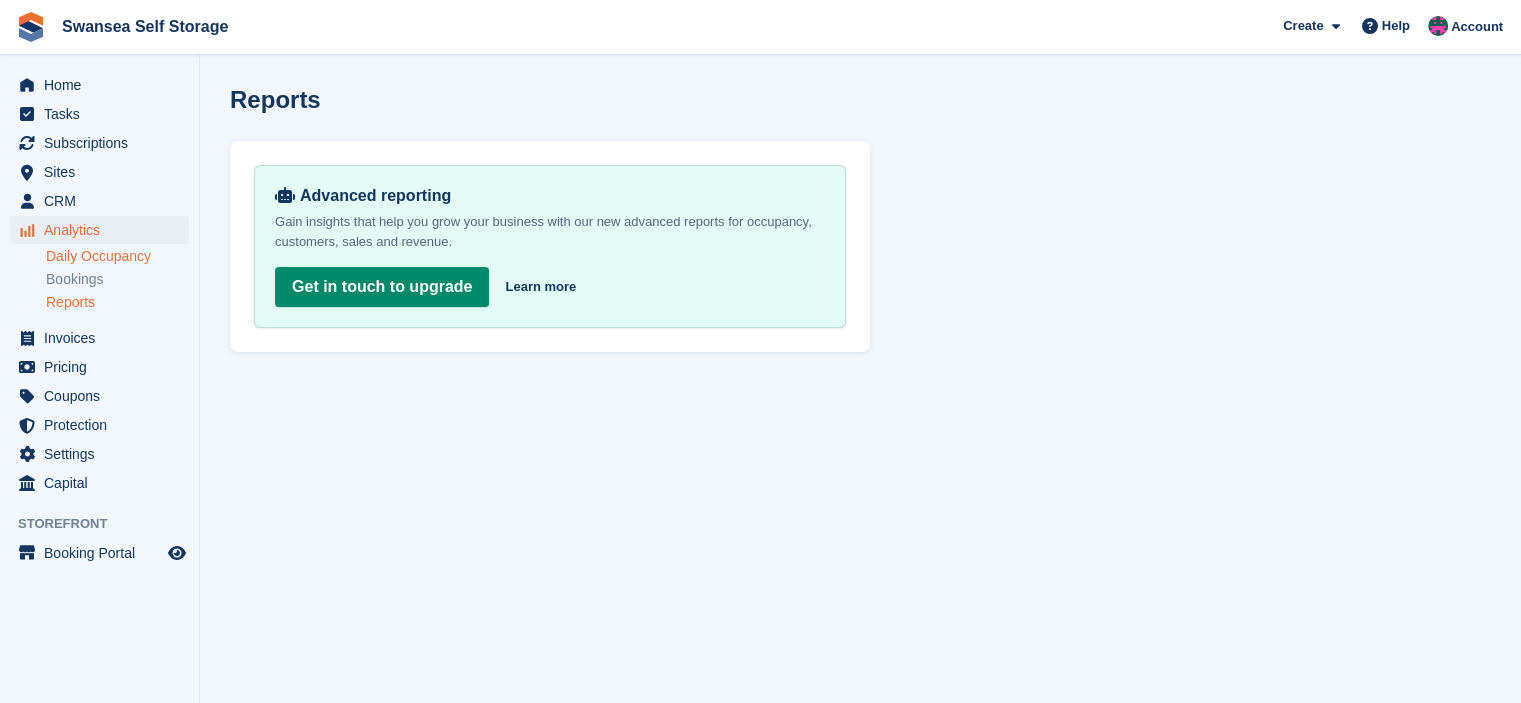 click on "Daily Occupancy" at bounding box center [117, 256] 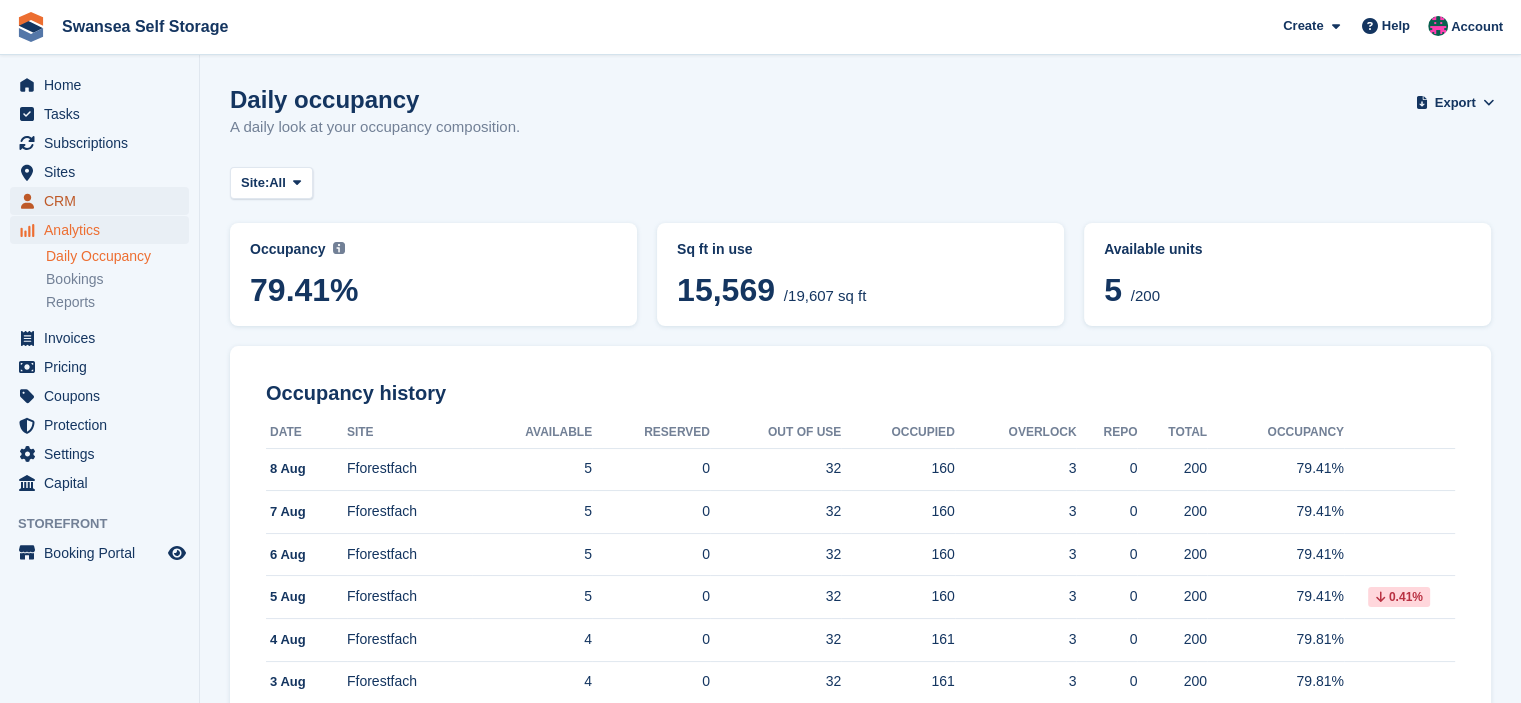 click on "CRM" at bounding box center [104, 201] 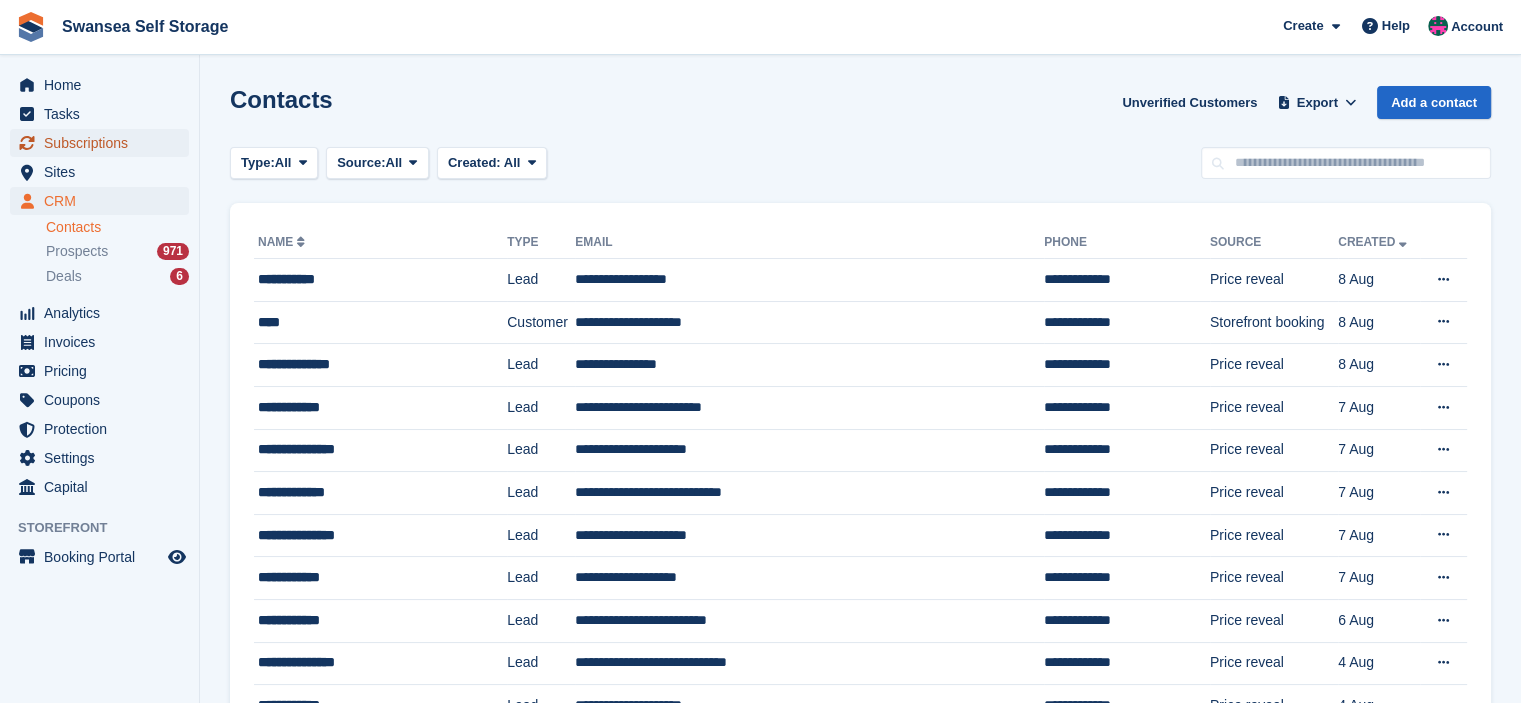 click on "Subscriptions" at bounding box center (104, 143) 